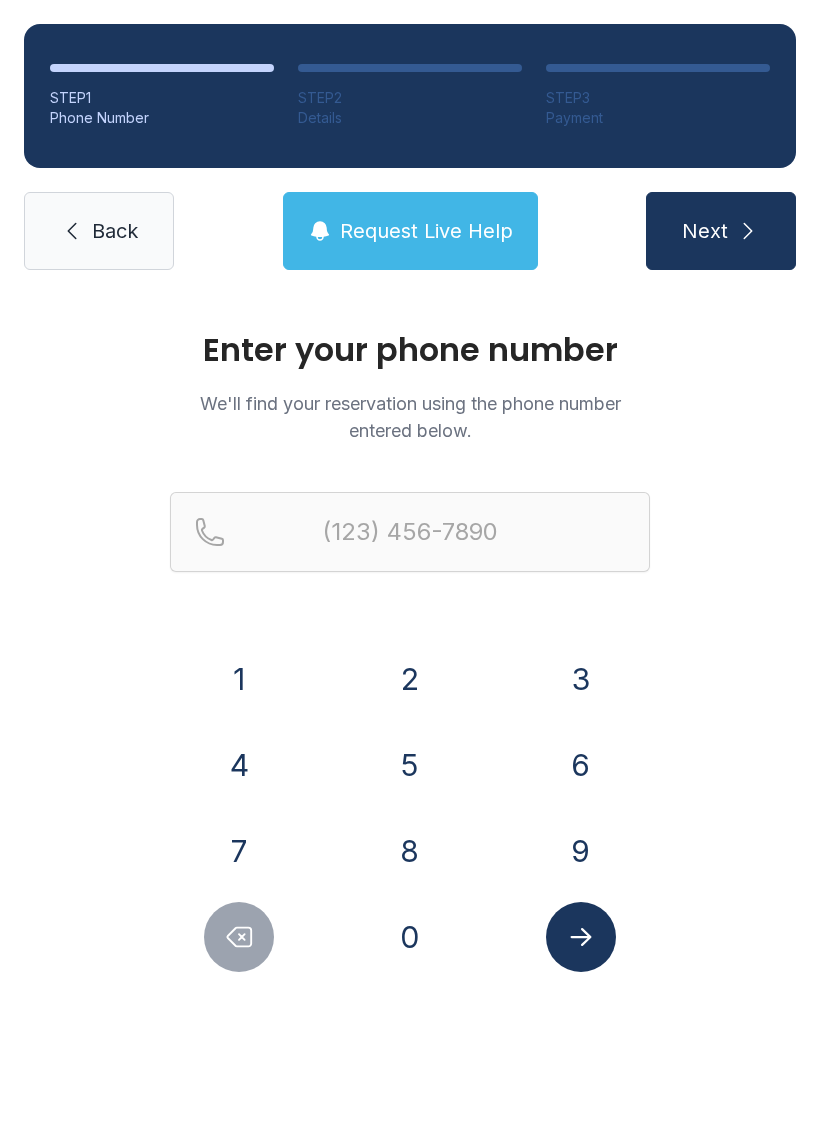 scroll, scrollTop: 0, scrollLeft: 0, axis: both 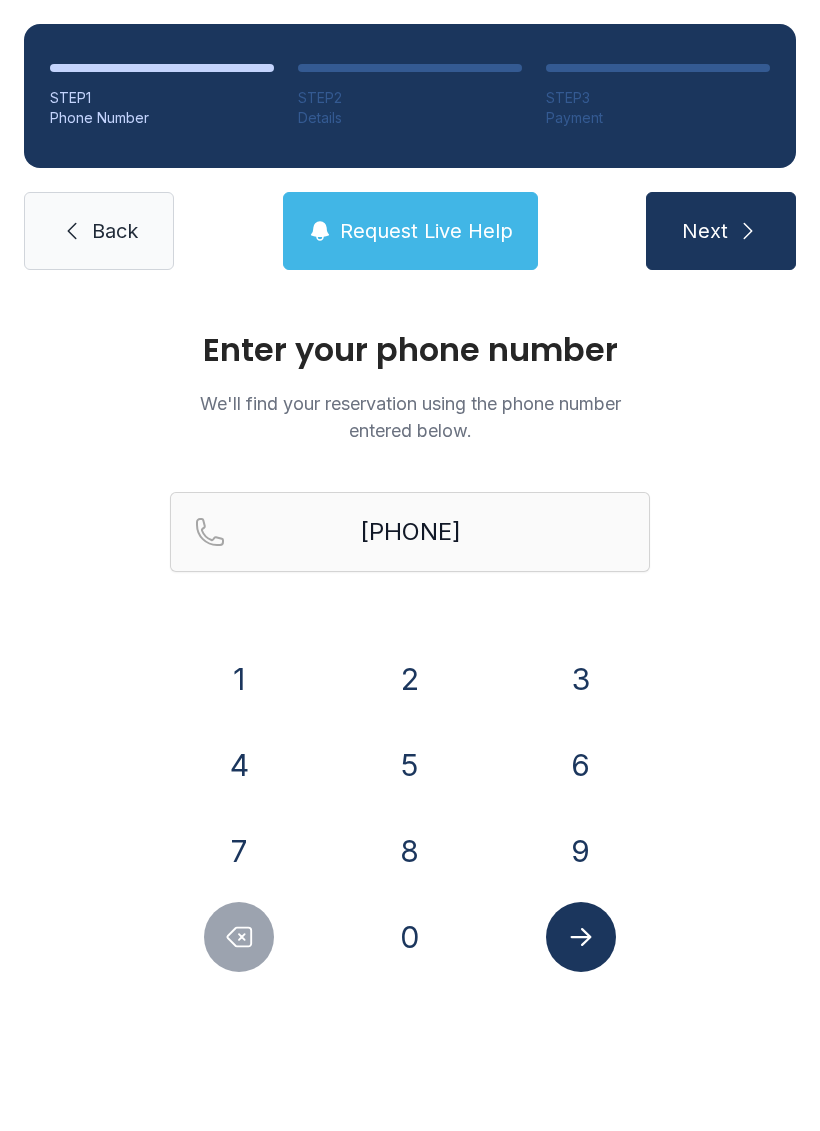click on "0" at bounding box center (239, 679) 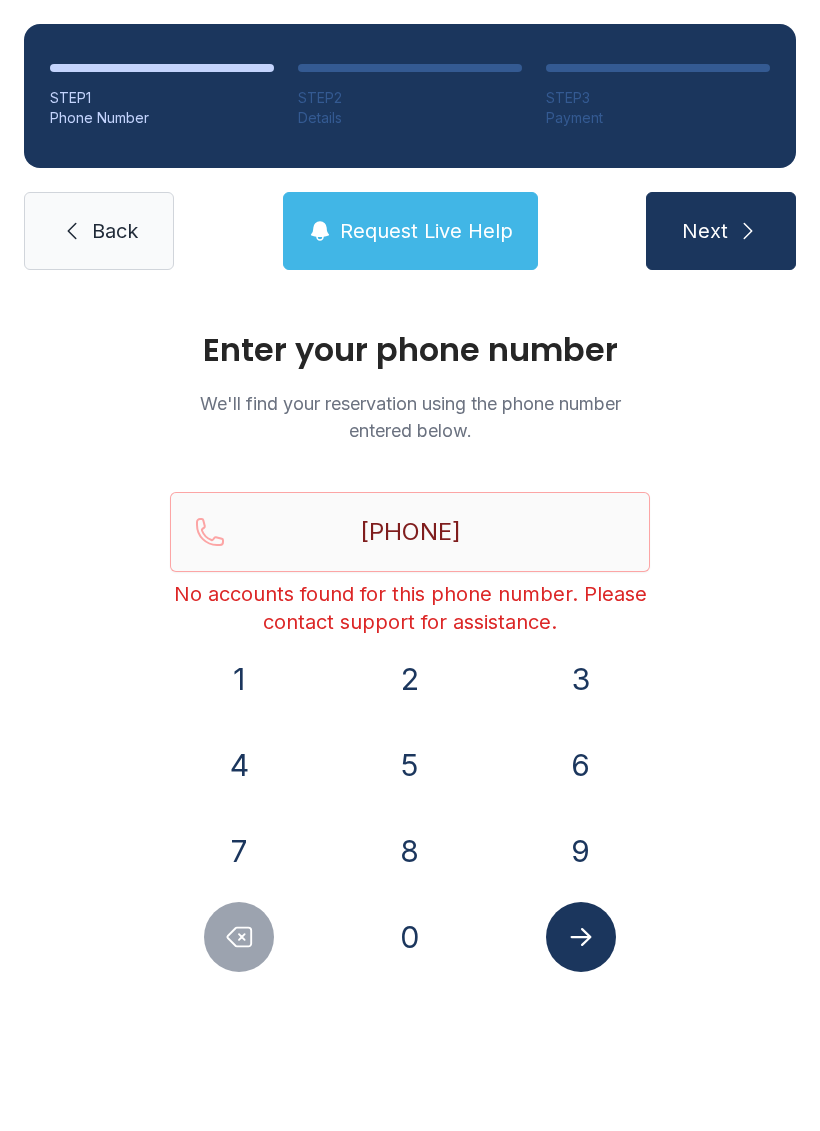 click at bounding box center [239, 937] 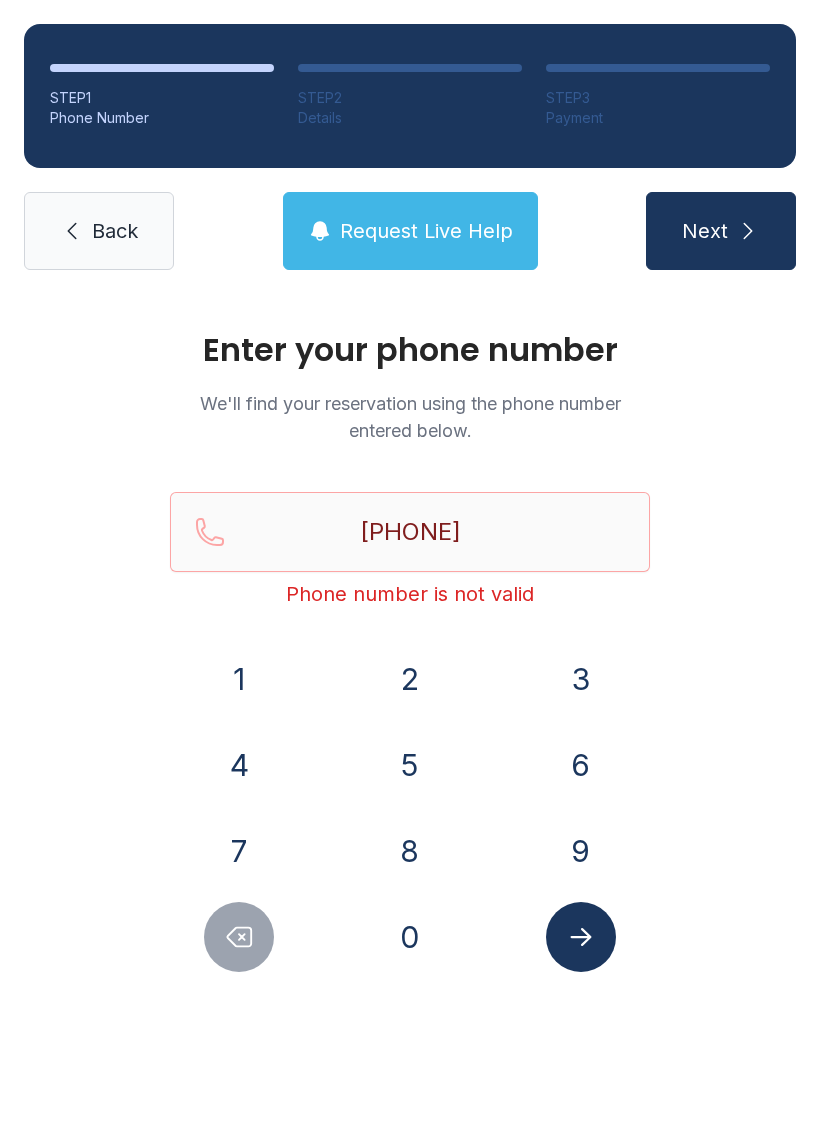click at bounding box center [239, 937] 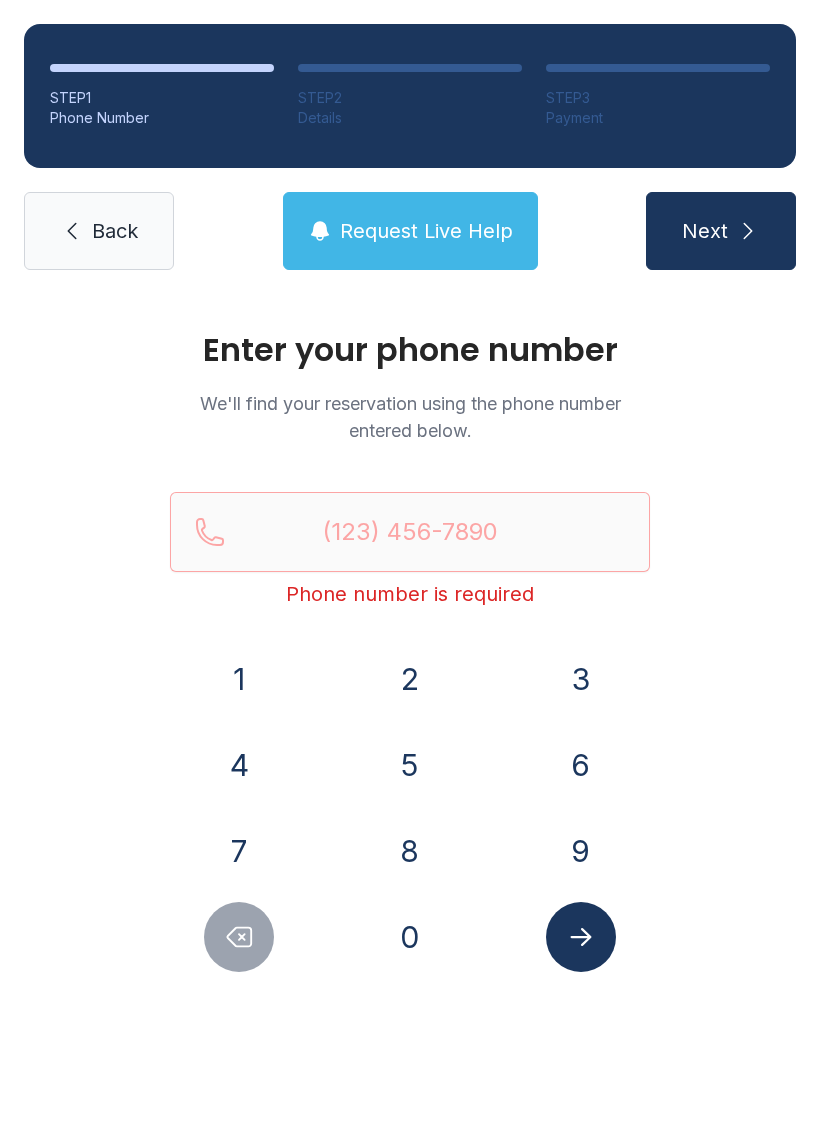click on "9" at bounding box center (239, 679) 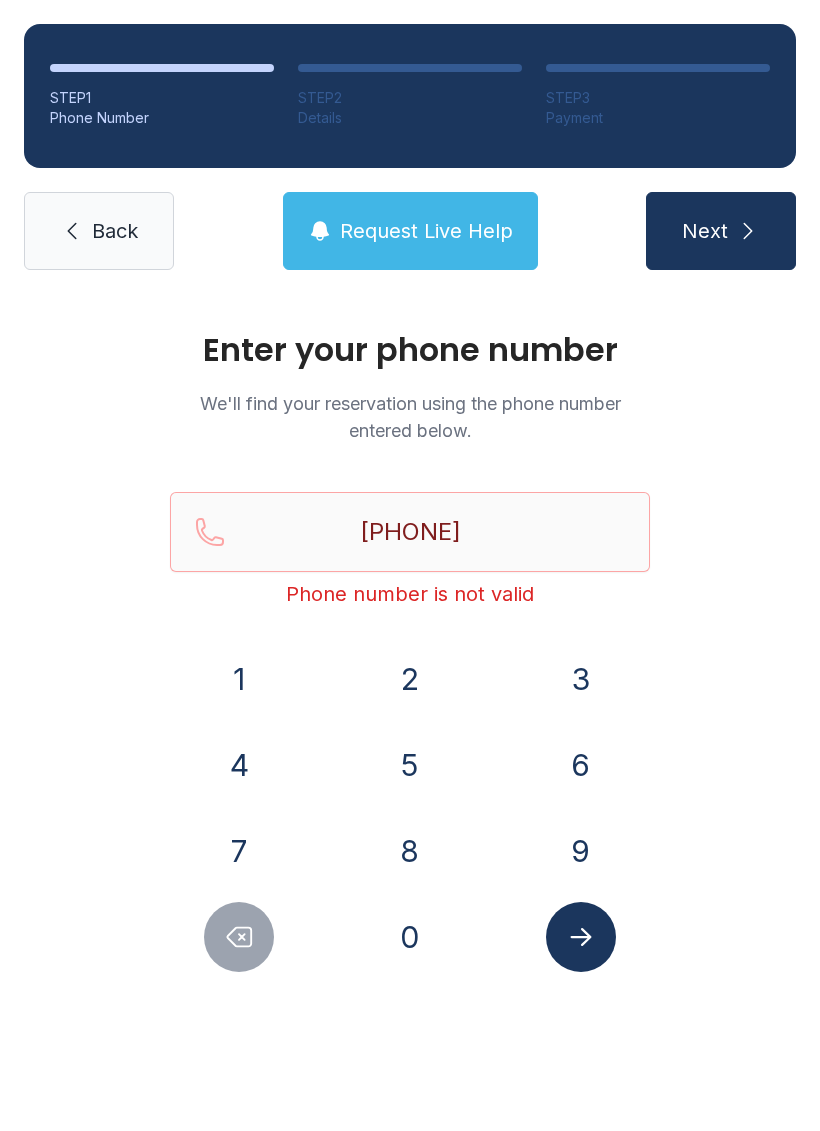 click on "0" at bounding box center (239, 679) 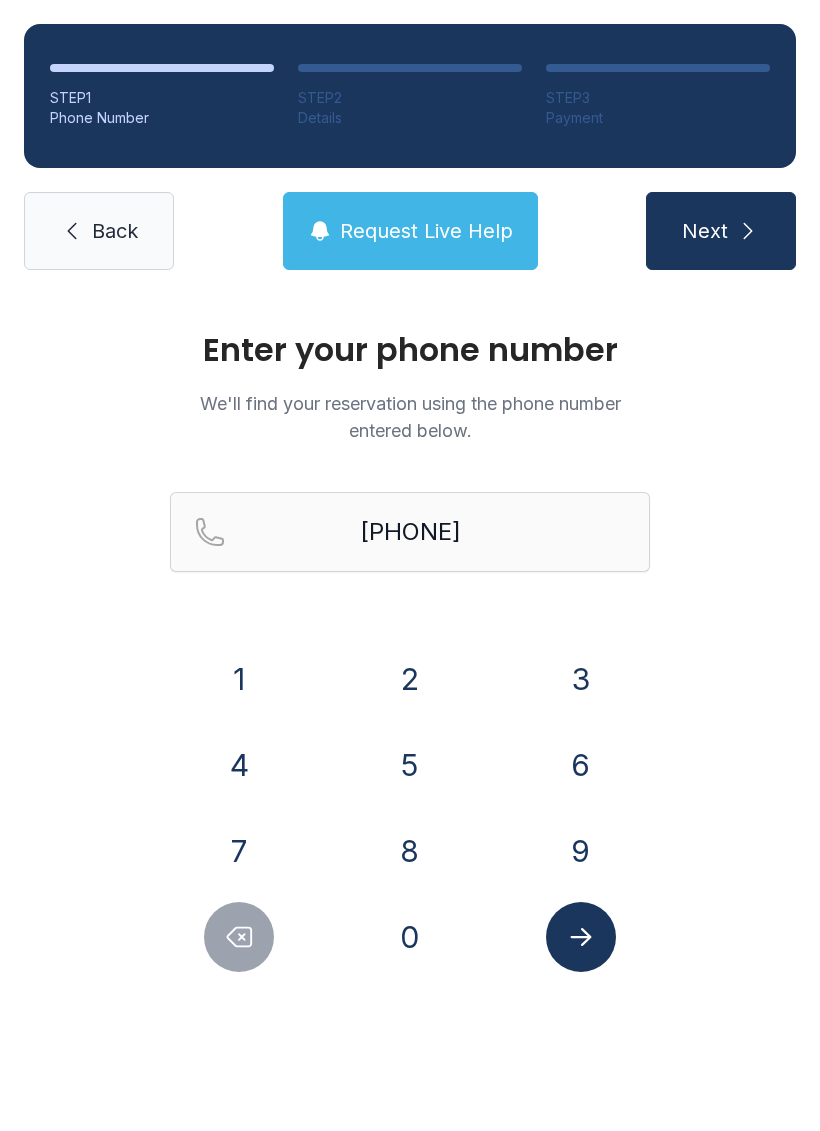 click at bounding box center (581, 937) 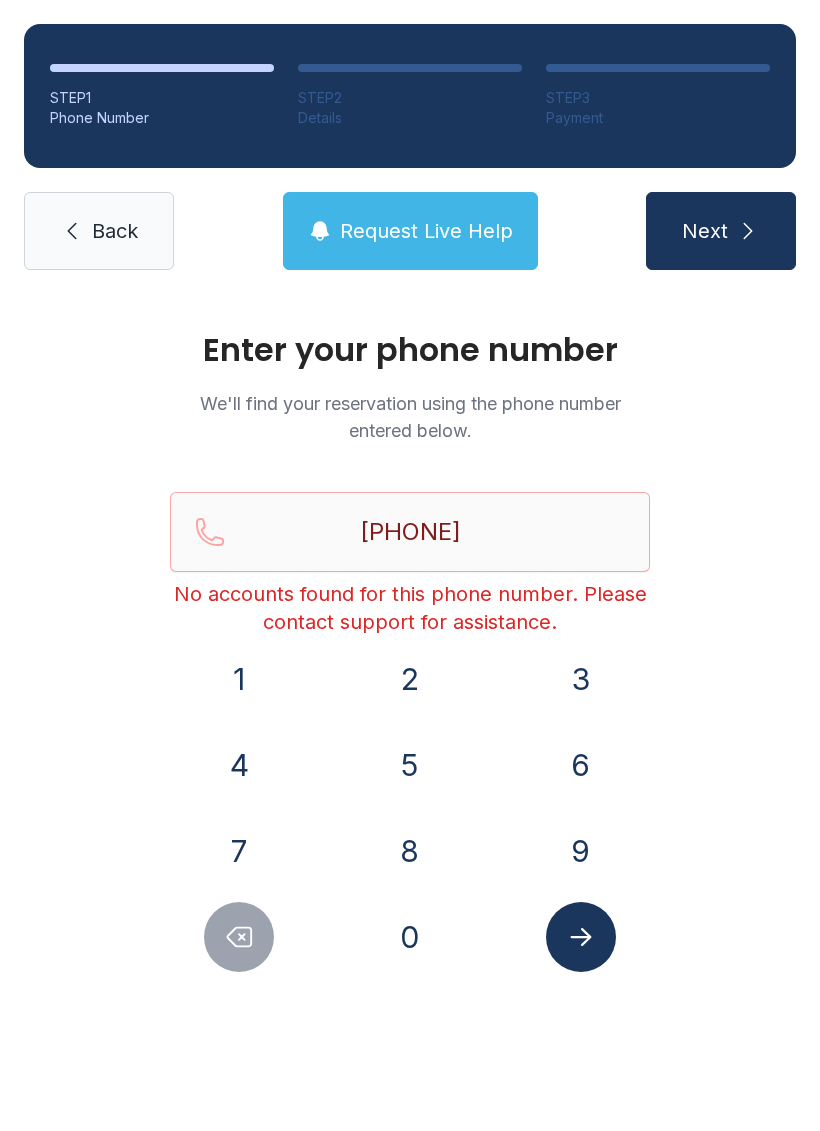 click at bounding box center [239, 937] 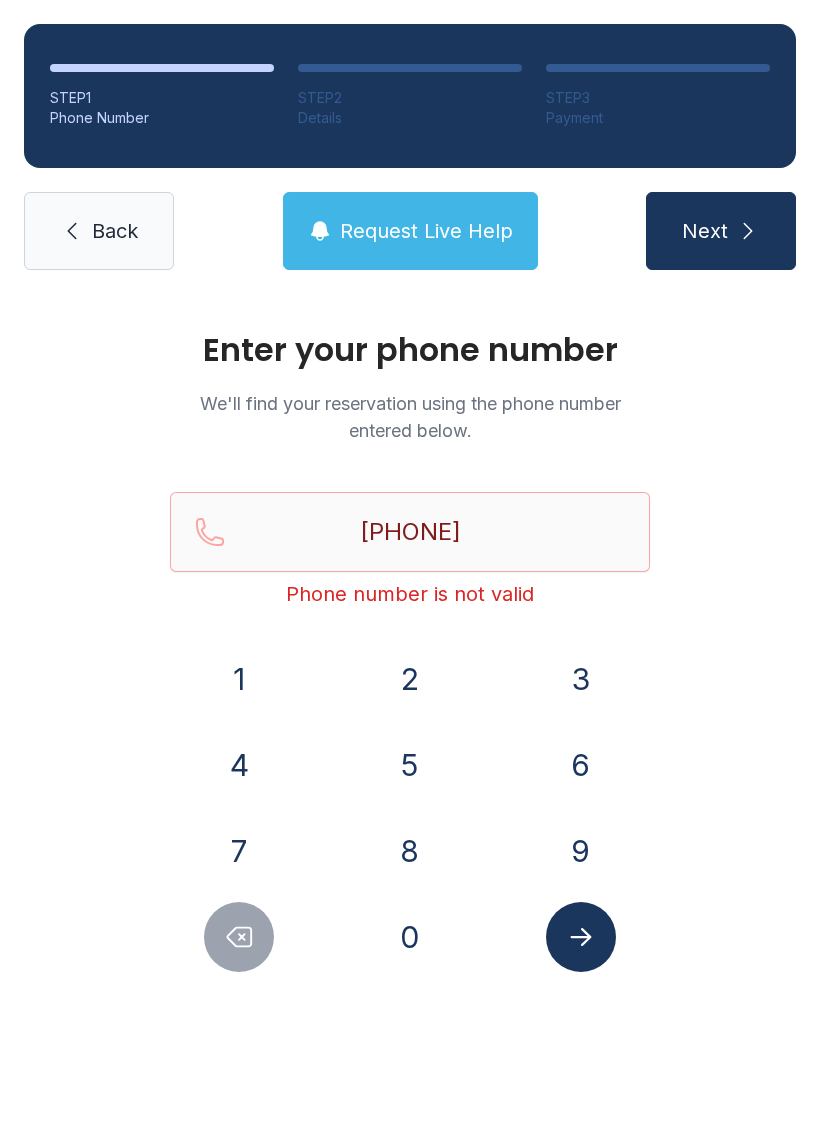 click at bounding box center [239, 937] 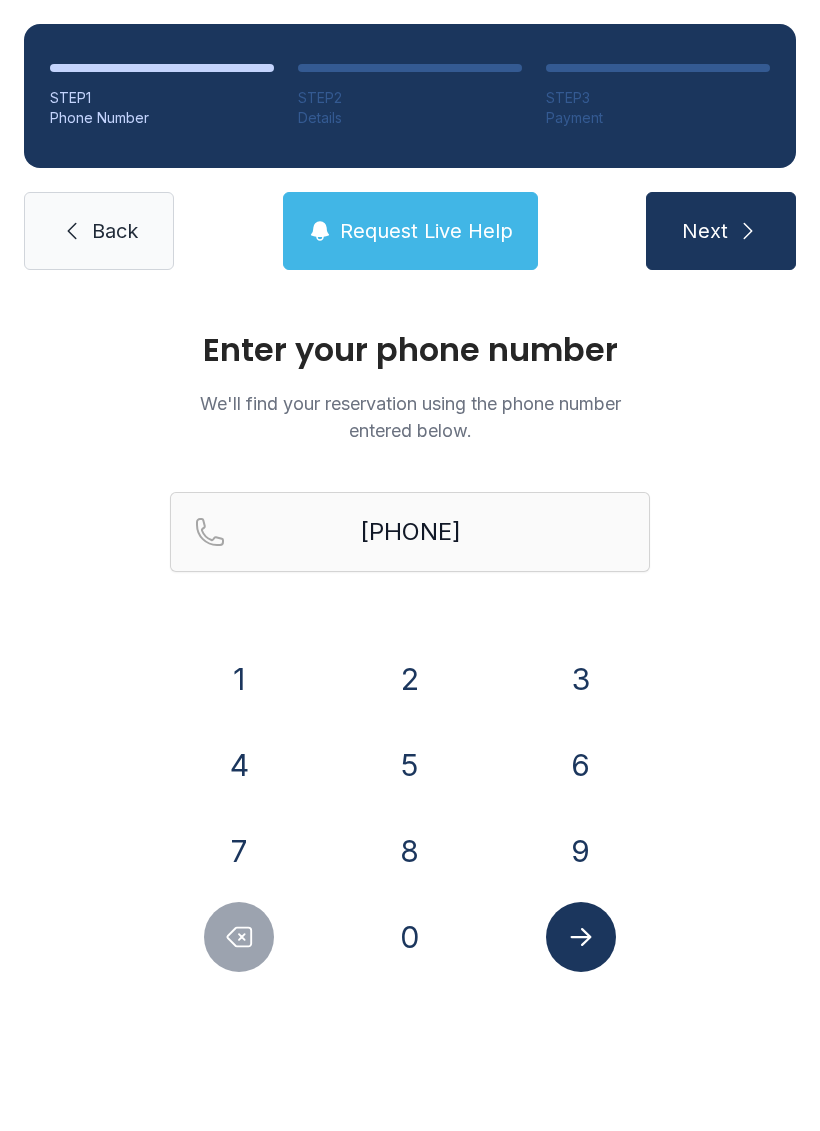 click at bounding box center [581, 937] 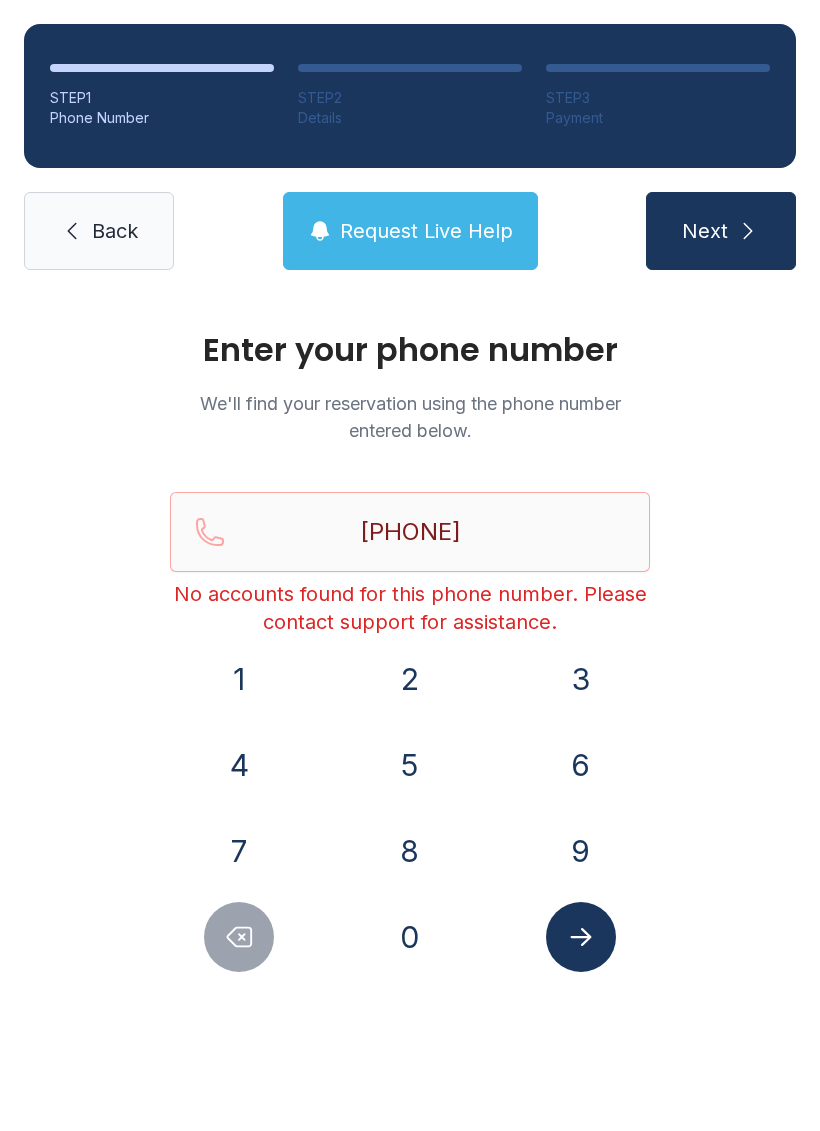 click on "Back" at bounding box center (115, 231) 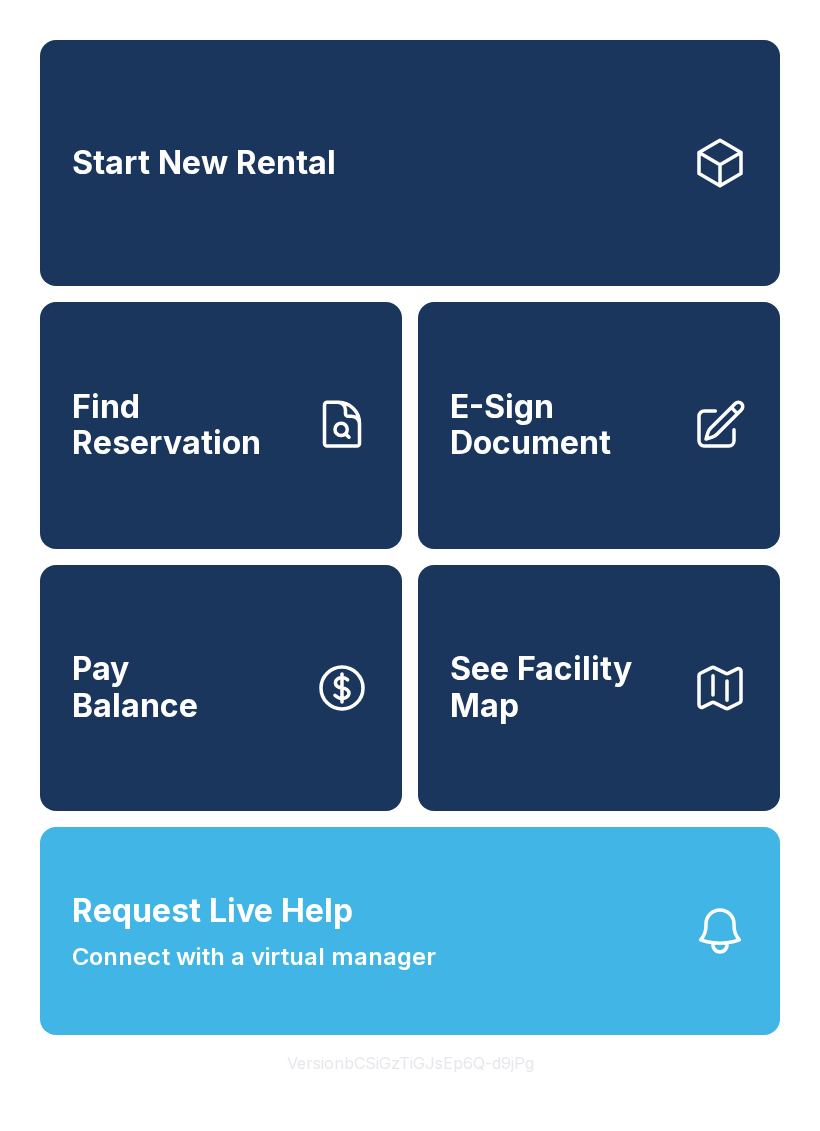 click on "Find Reservation" at bounding box center (185, 425) 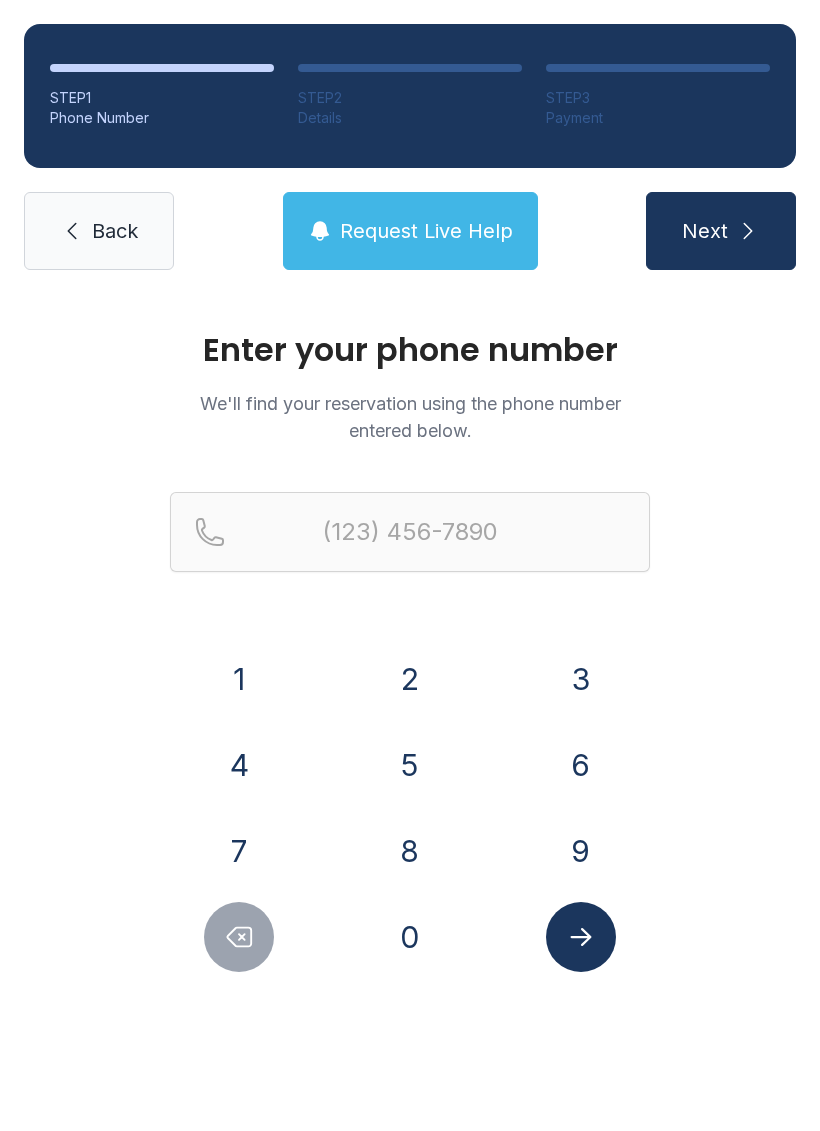 click on "9" at bounding box center (239, 679) 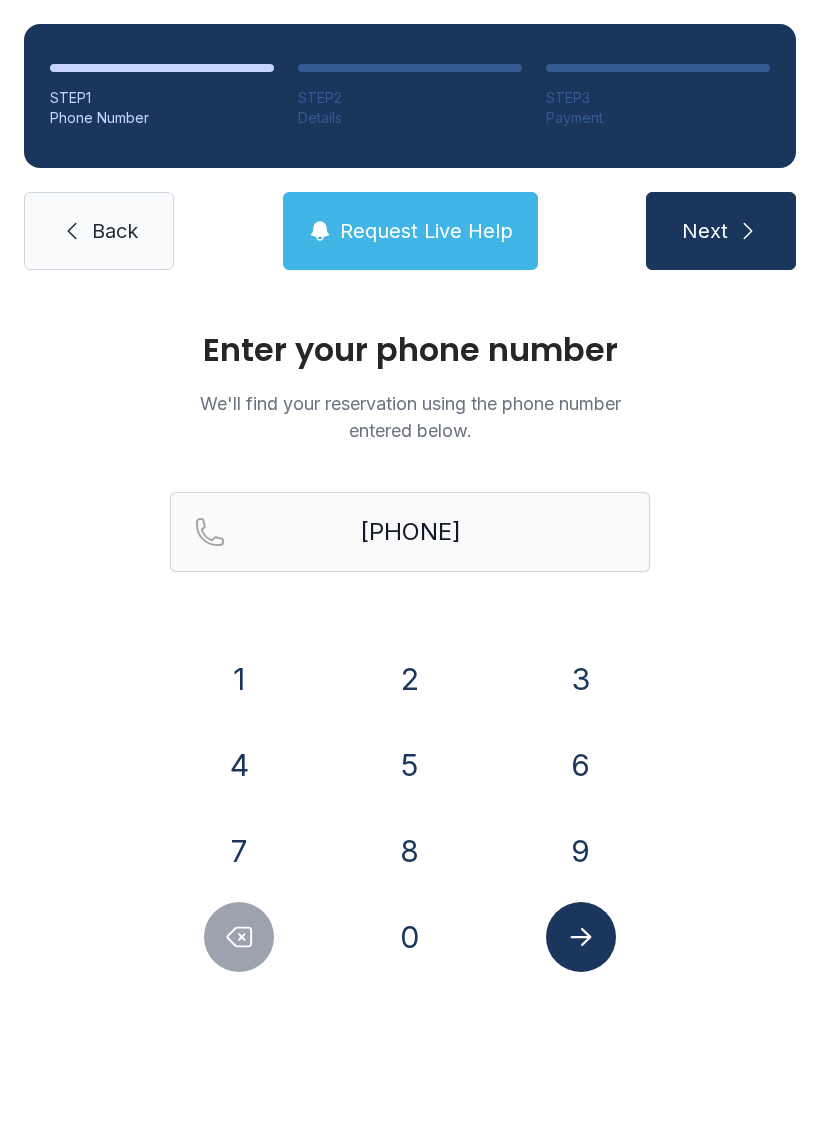 click on "0" at bounding box center [239, 679] 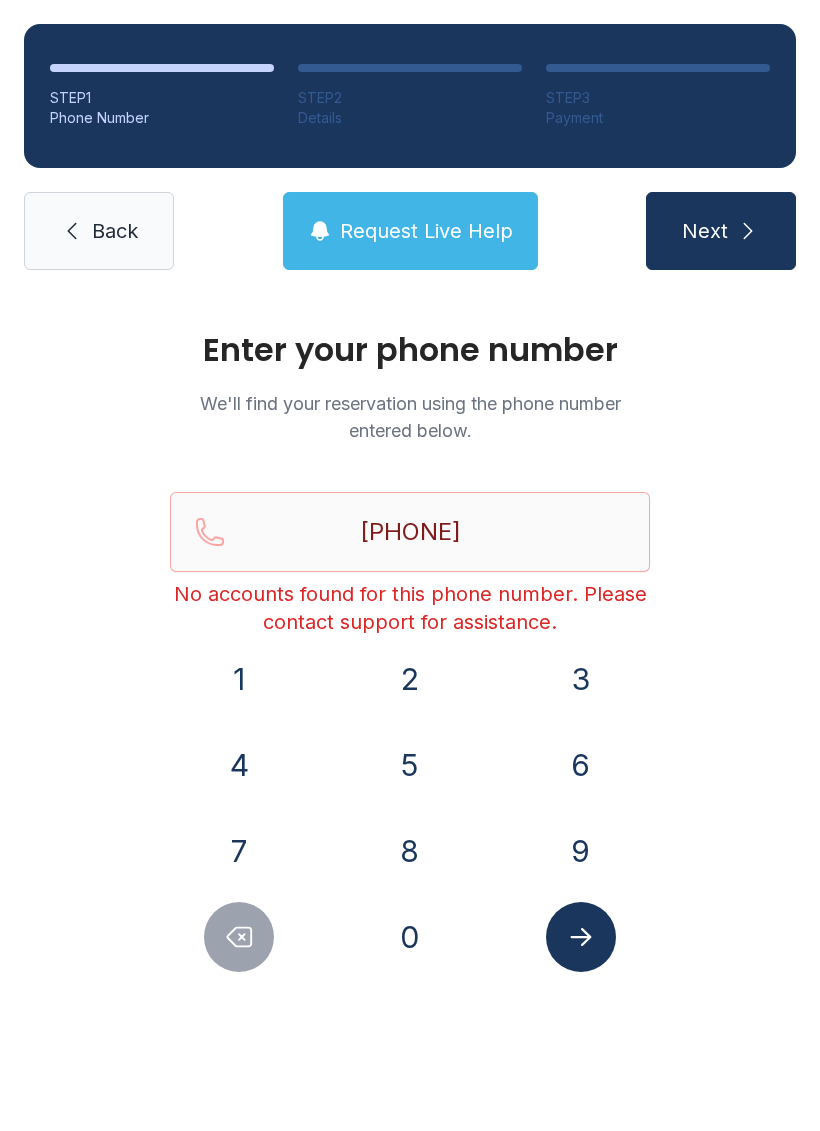 click on "Back" at bounding box center (115, 231) 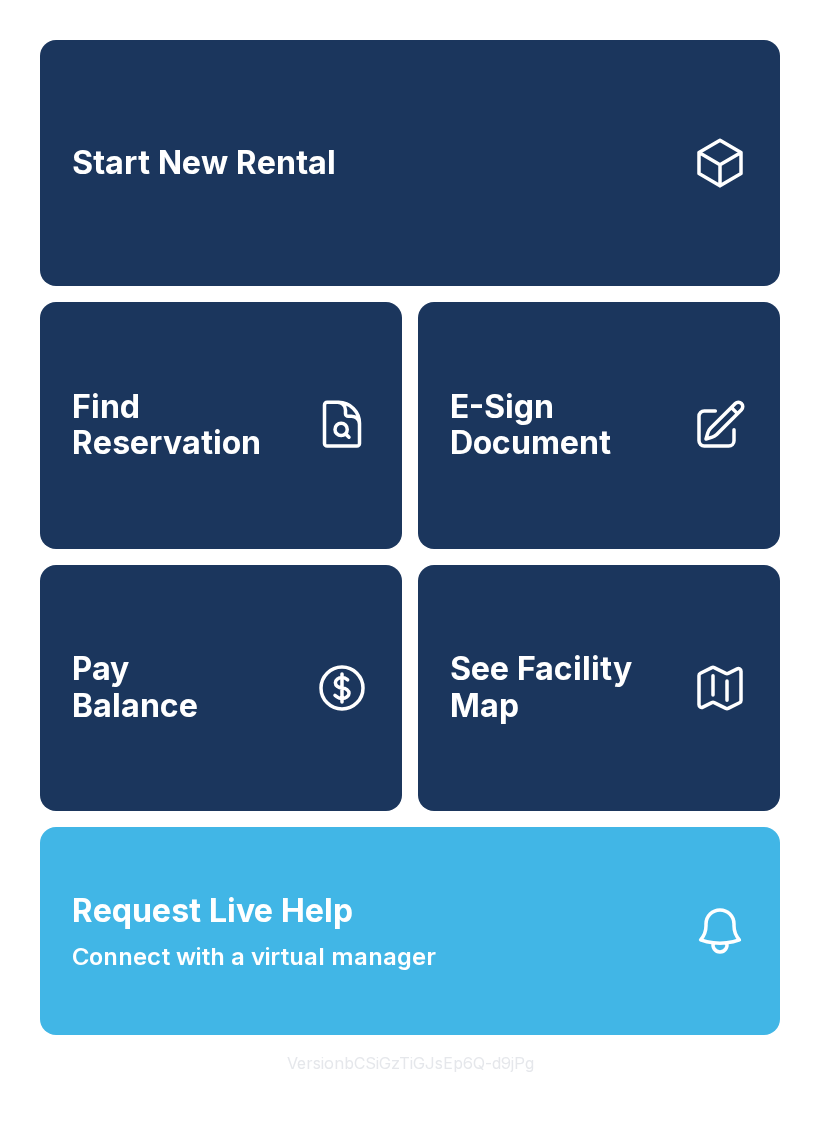 click on "Request Live Help Connect with a virtual manager" at bounding box center [254, 931] 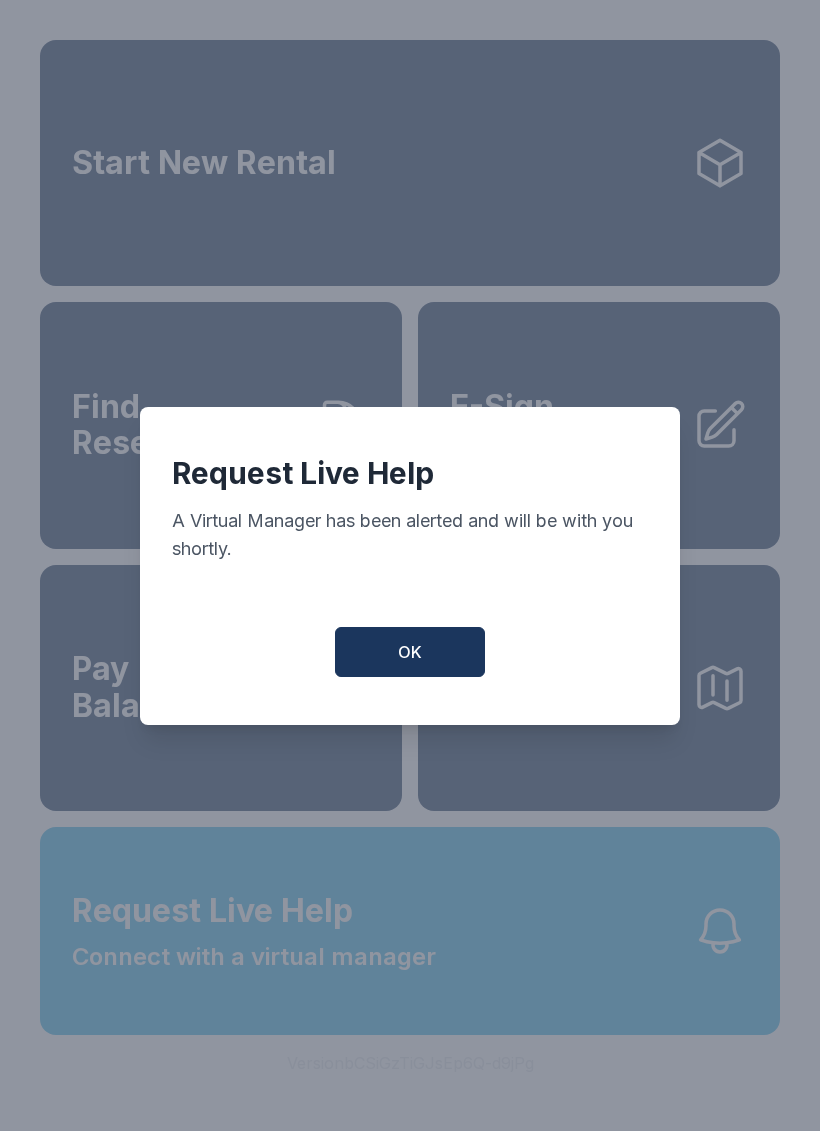 click on "OK" at bounding box center (410, 652) 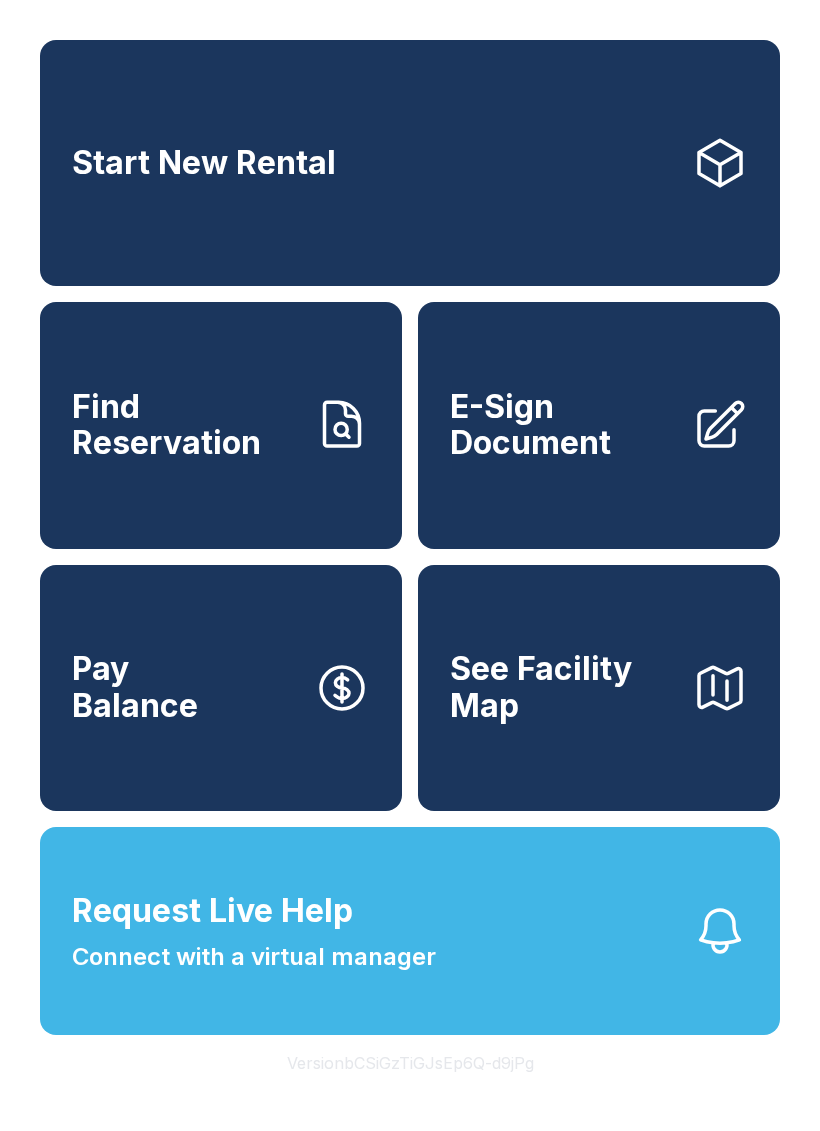 click on "Find Reservation" at bounding box center [185, 425] 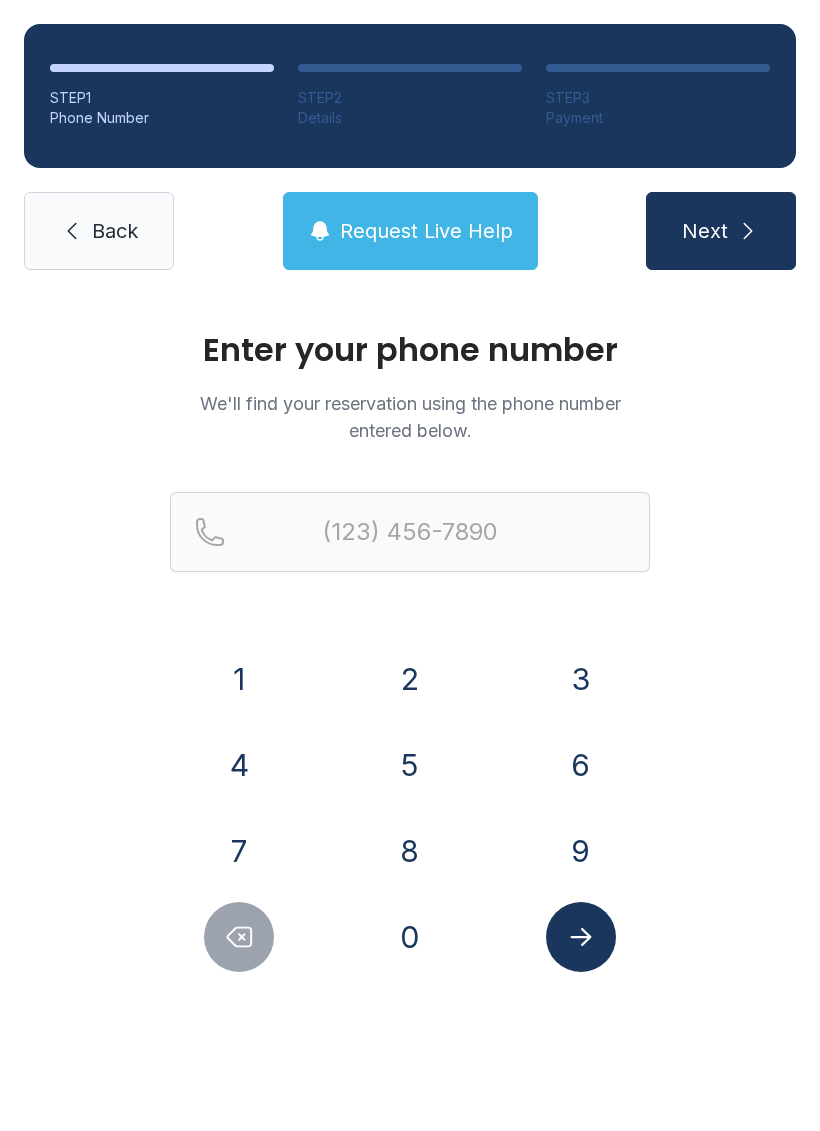 click on "8" at bounding box center [239, 679] 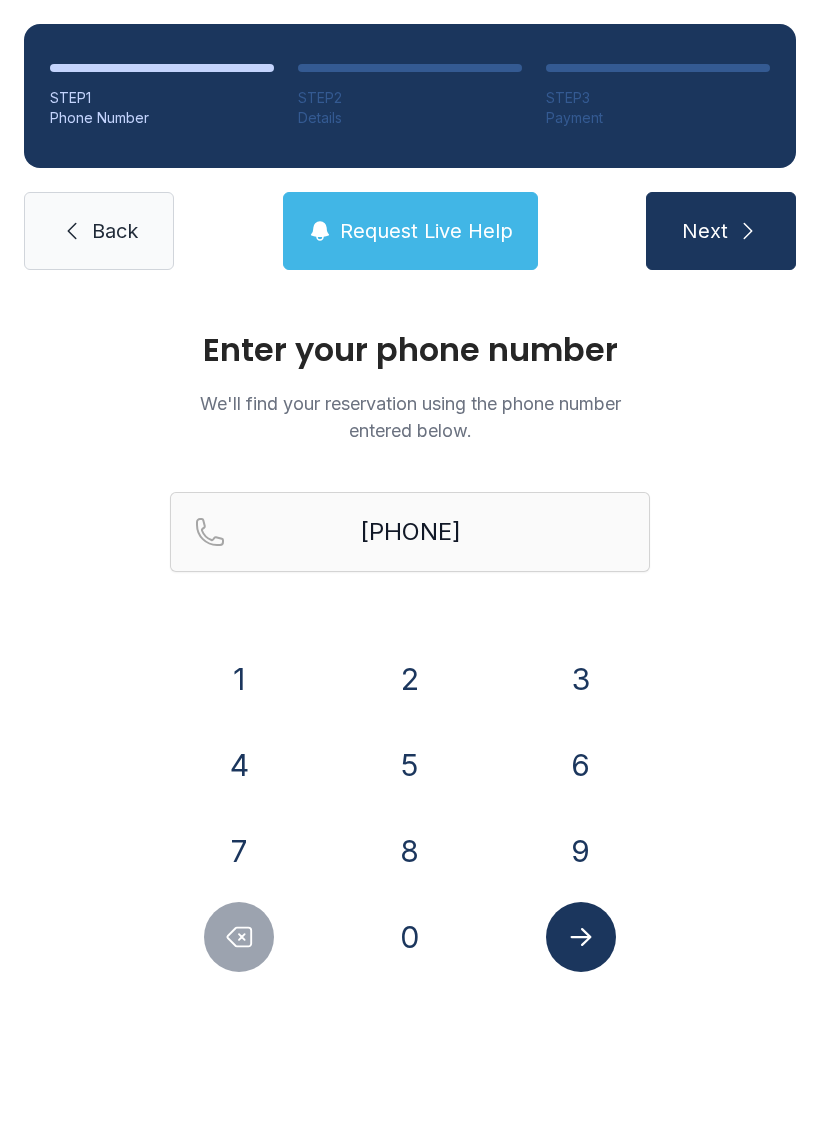 click on "0" at bounding box center (239, 679) 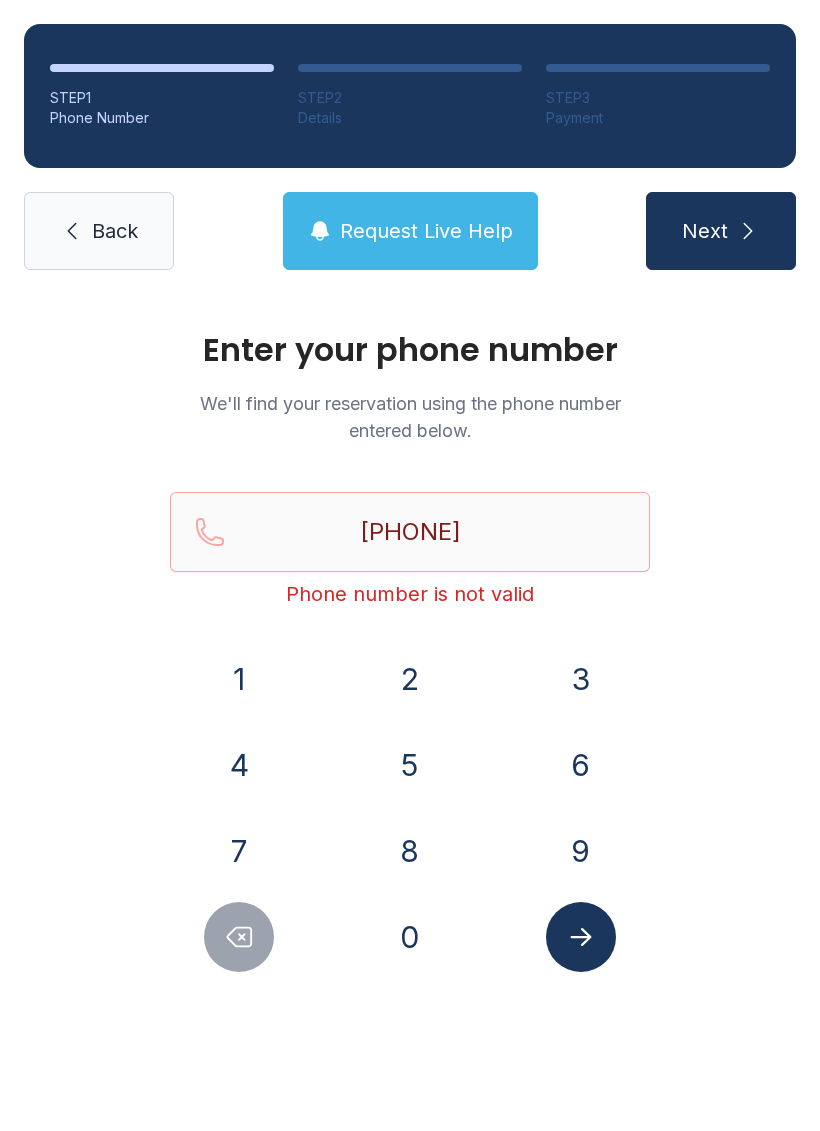 click on "Back" at bounding box center (99, 231) 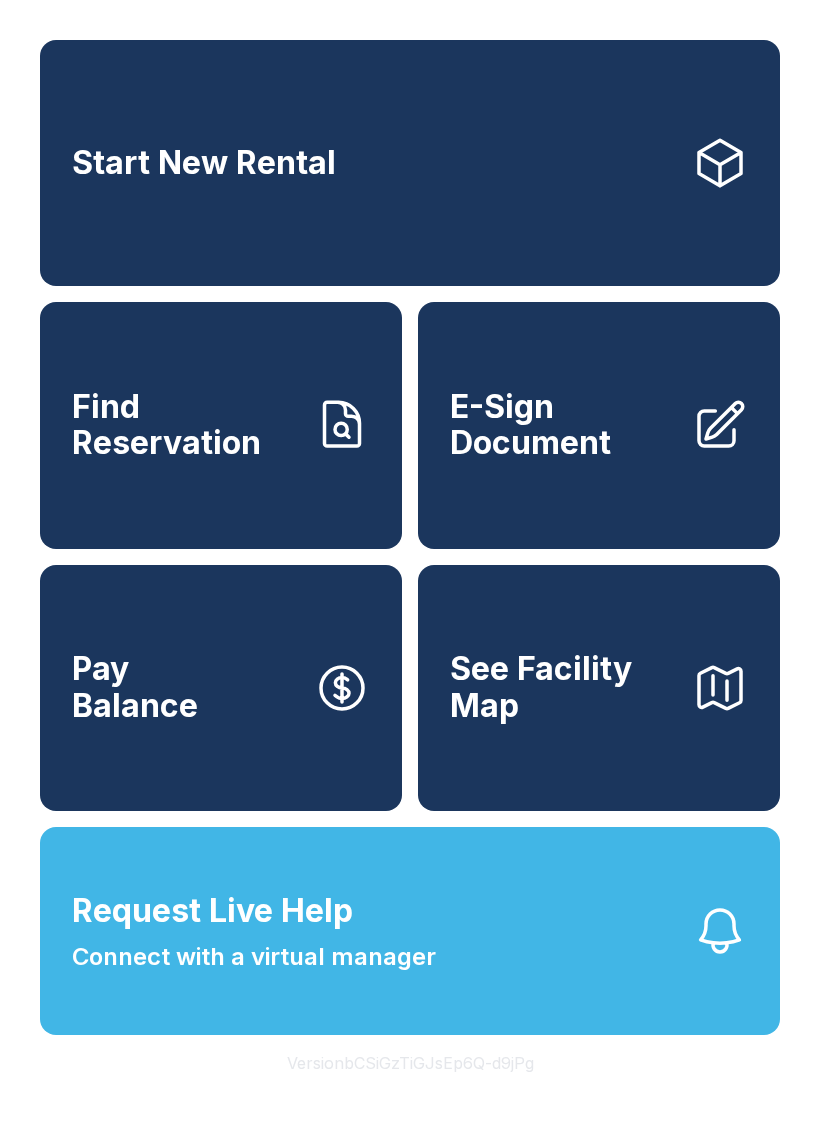click on "Pay  Balance" at bounding box center (221, 688) 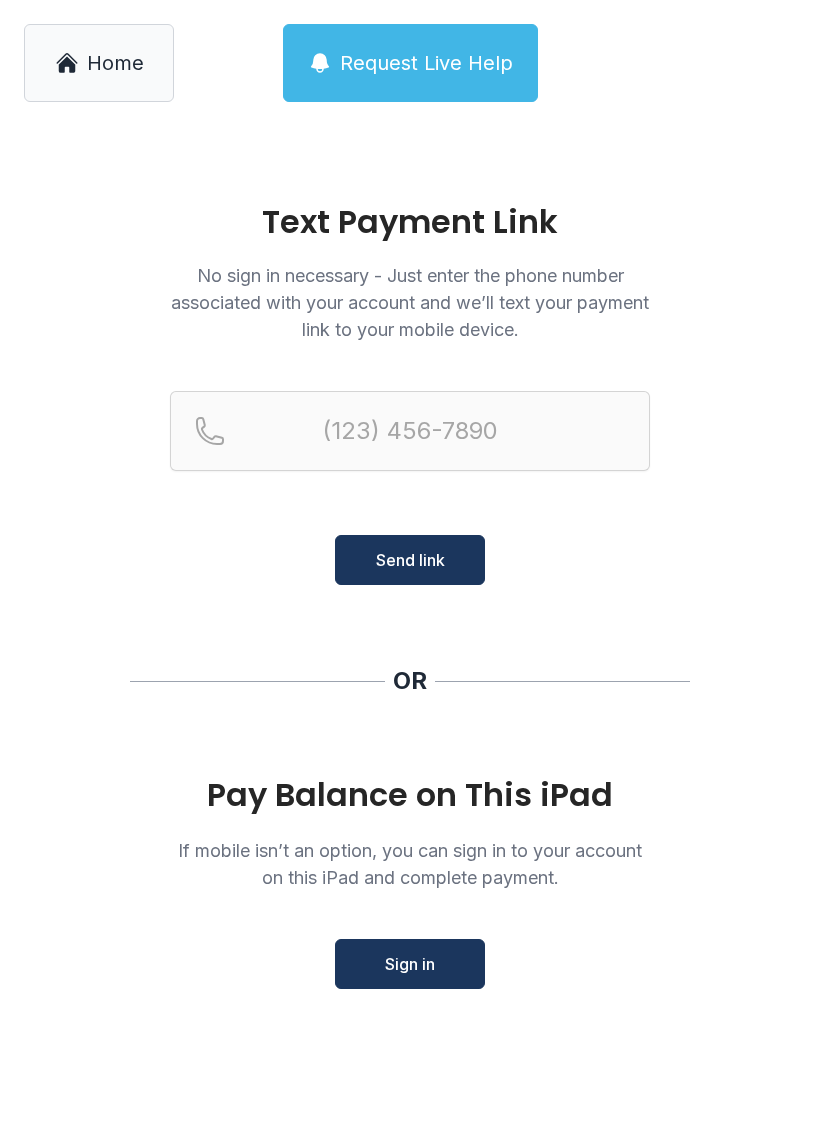 click on "Pay Balance on This iPad If mobile isn’t an option, you can sign in to your account on this iPad and complete payment. Sign in" at bounding box center [410, 883] 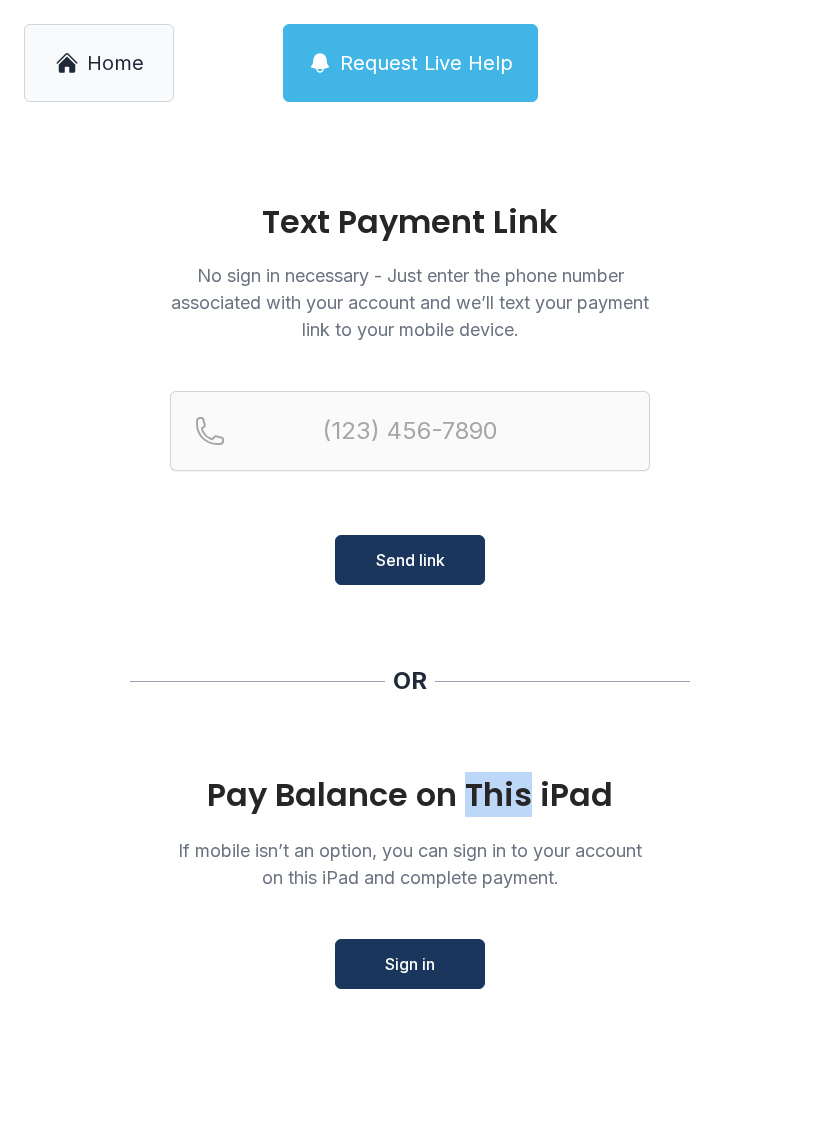 click on "Pay Balance on This iPad" at bounding box center [410, 795] 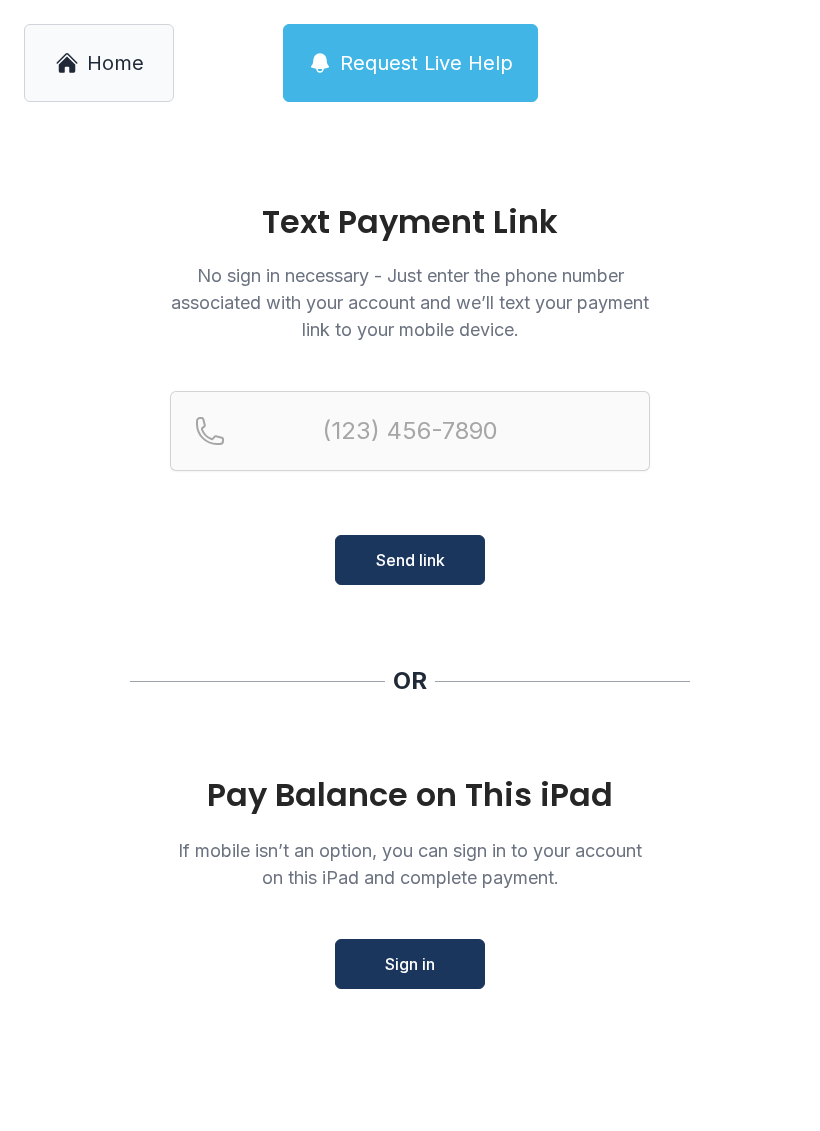click on "Pay Balance on This iPad" at bounding box center (410, 795) 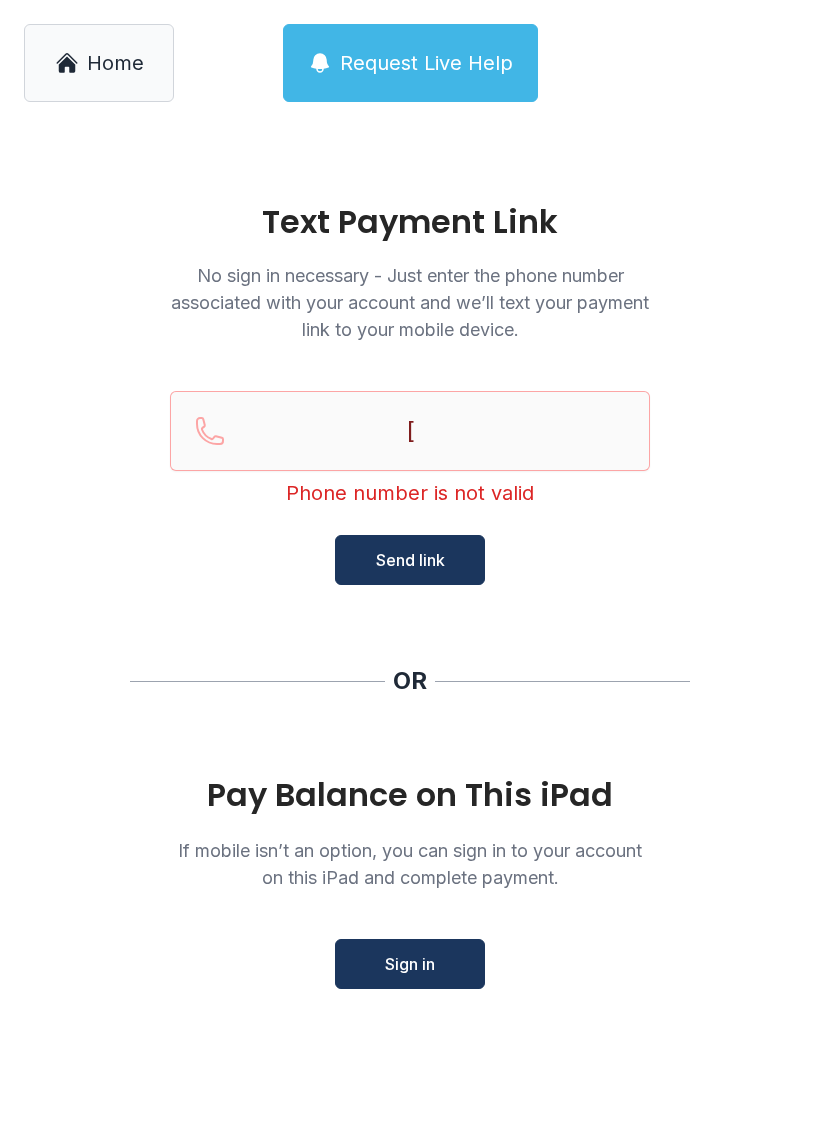 click on "Text Payment Link No sign in necessary - Just enter the phone number associated with your account and we’ll text your payment link to your mobile device. ( [PHONE] Phone number is not valid Send link OR Pay Balance on This iPad If mobile isn’t an option, you can sign in to your account on this iPad and complete payment. Sign in" at bounding box center (410, 628) 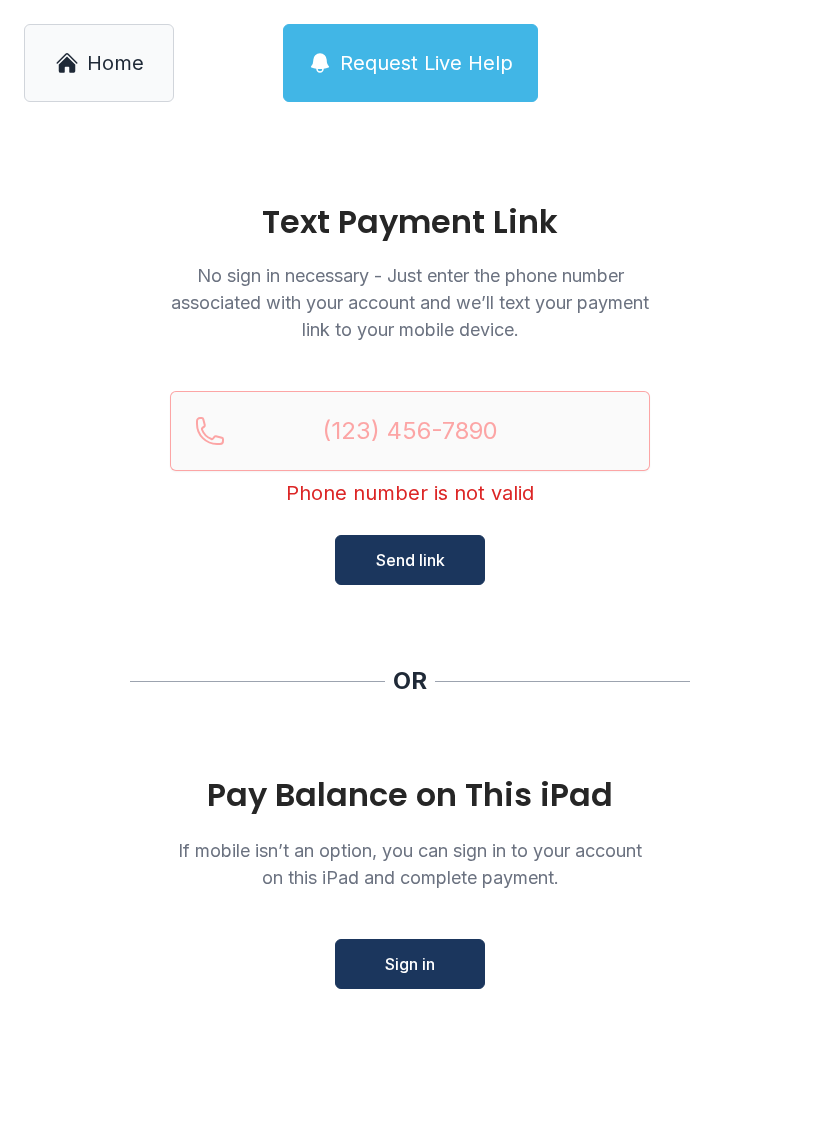 click on "Sign in" at bounding box center (410, 964) 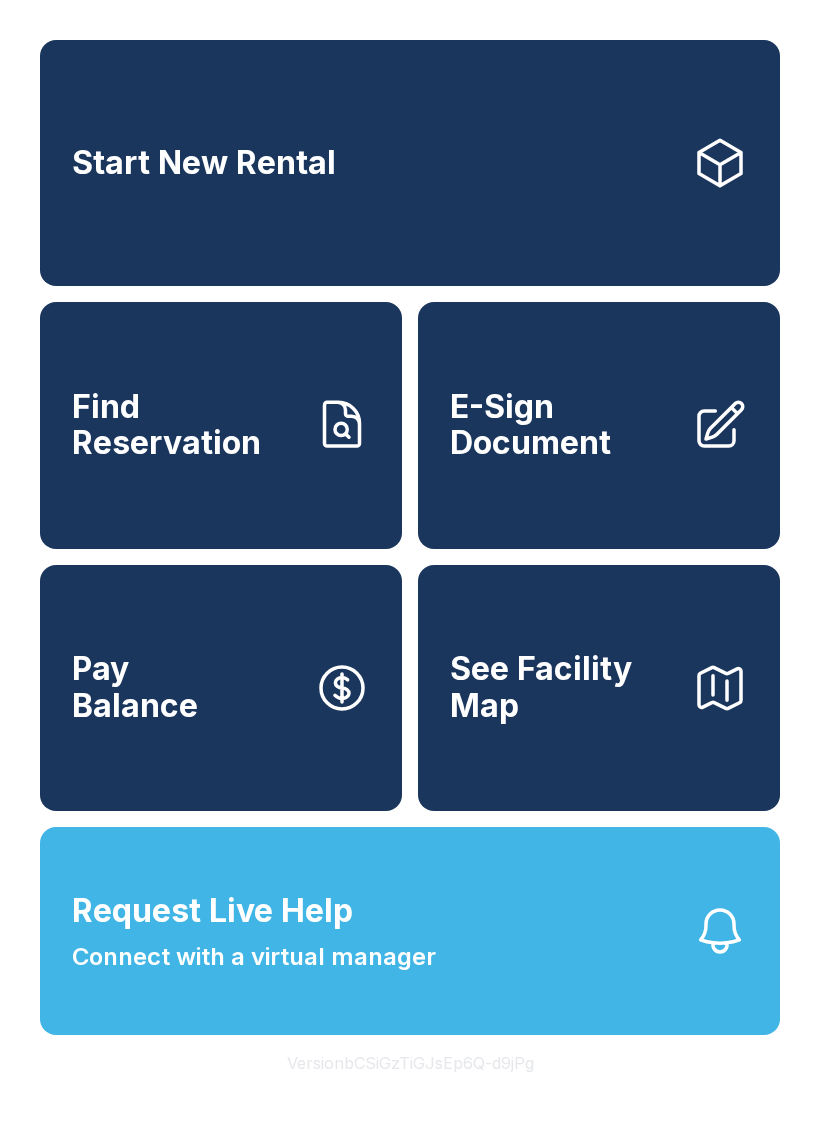 click on "Pay  Balance" at bounding box center [221, 688] 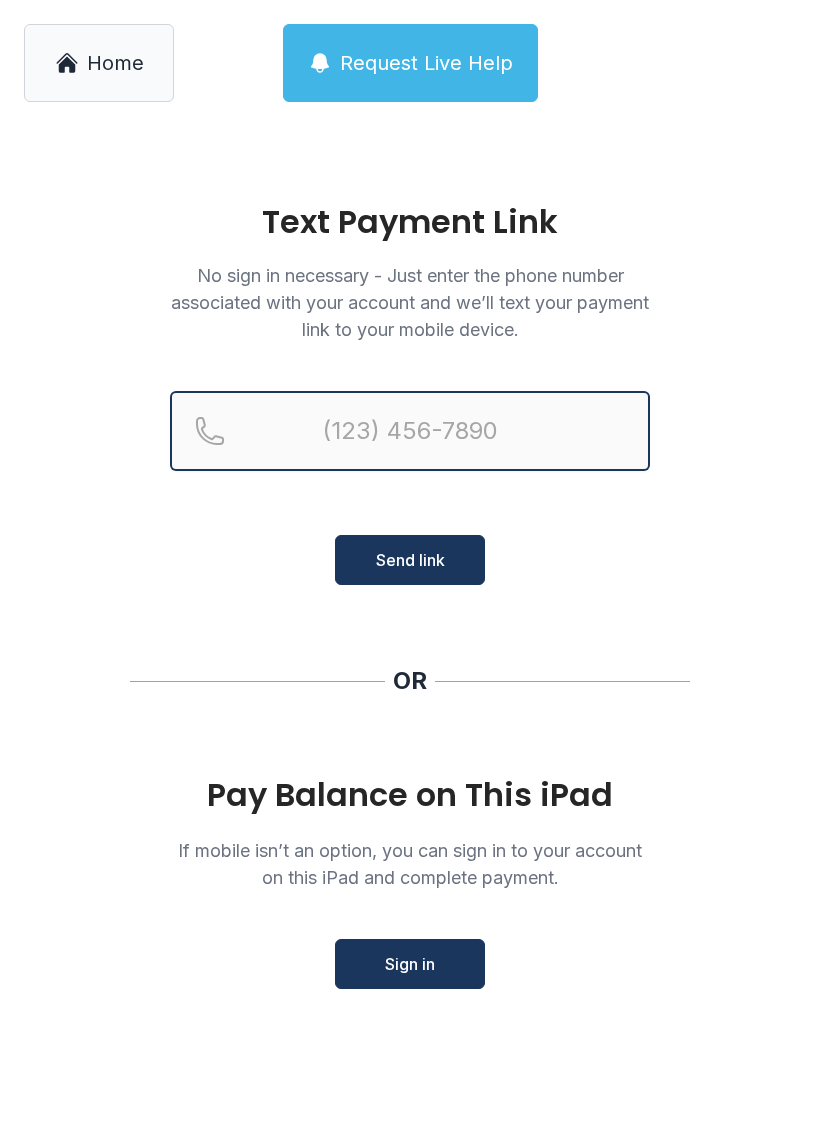 click at bounding box center [410, 431] 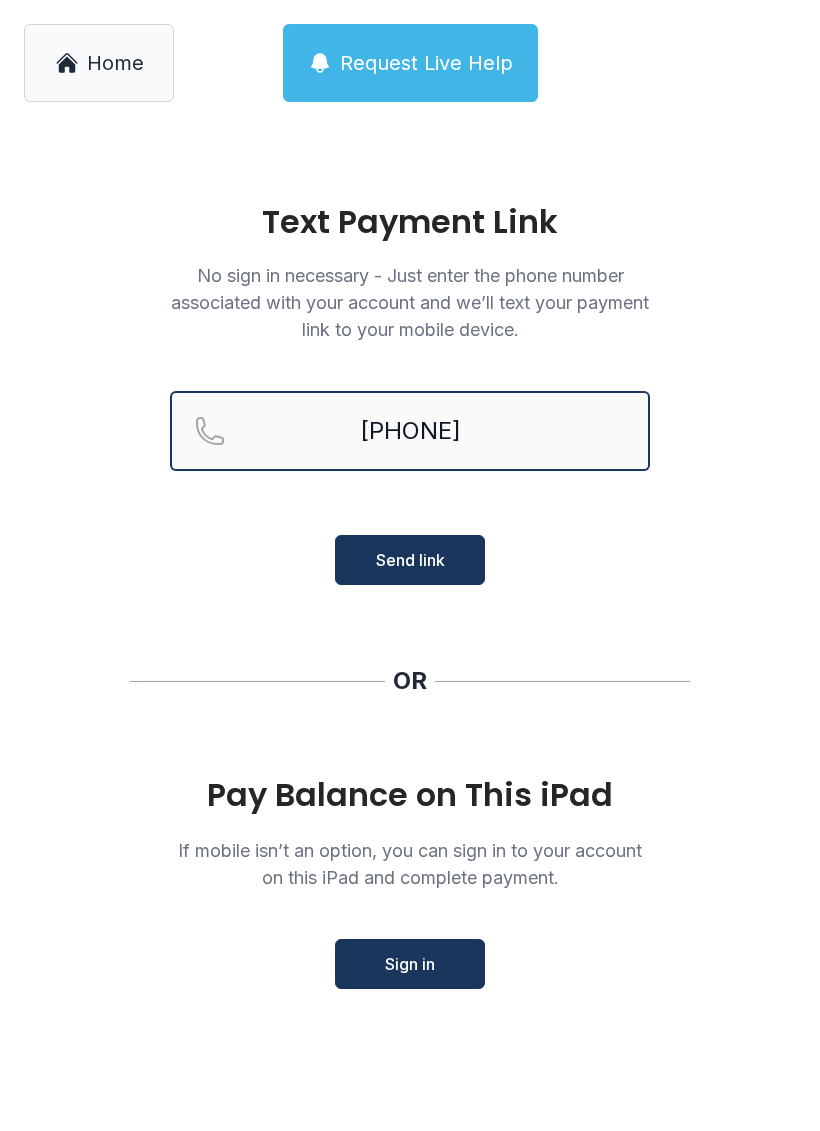 type on "[PHONE]" 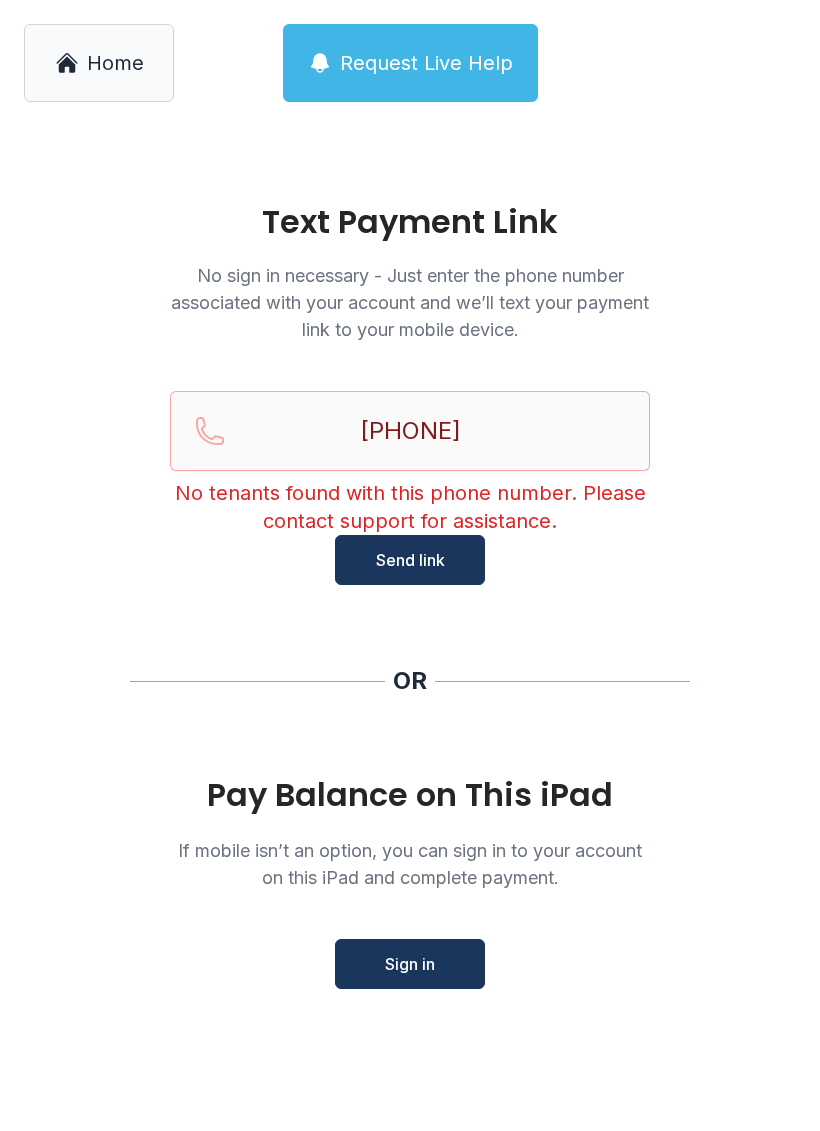 click on "Send link" at bounding box center [410, 560] 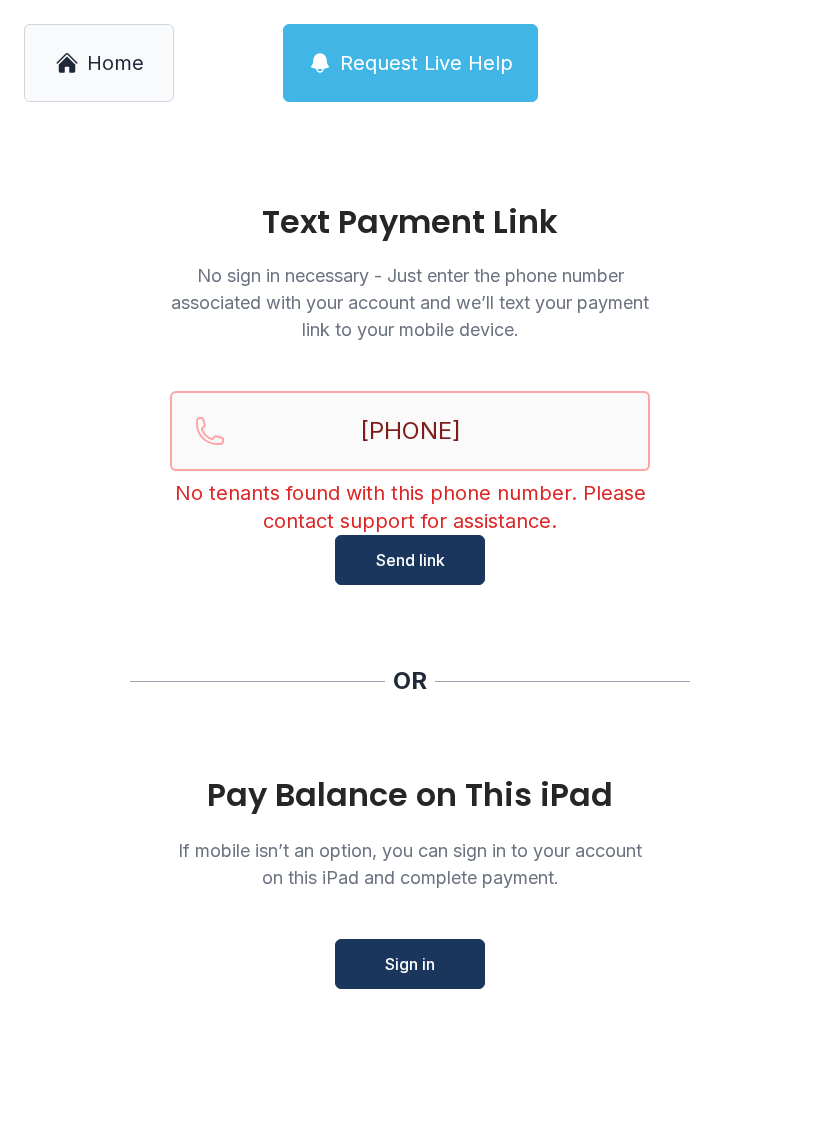 click on "[PHONE]" at bounding box center (410, 431) 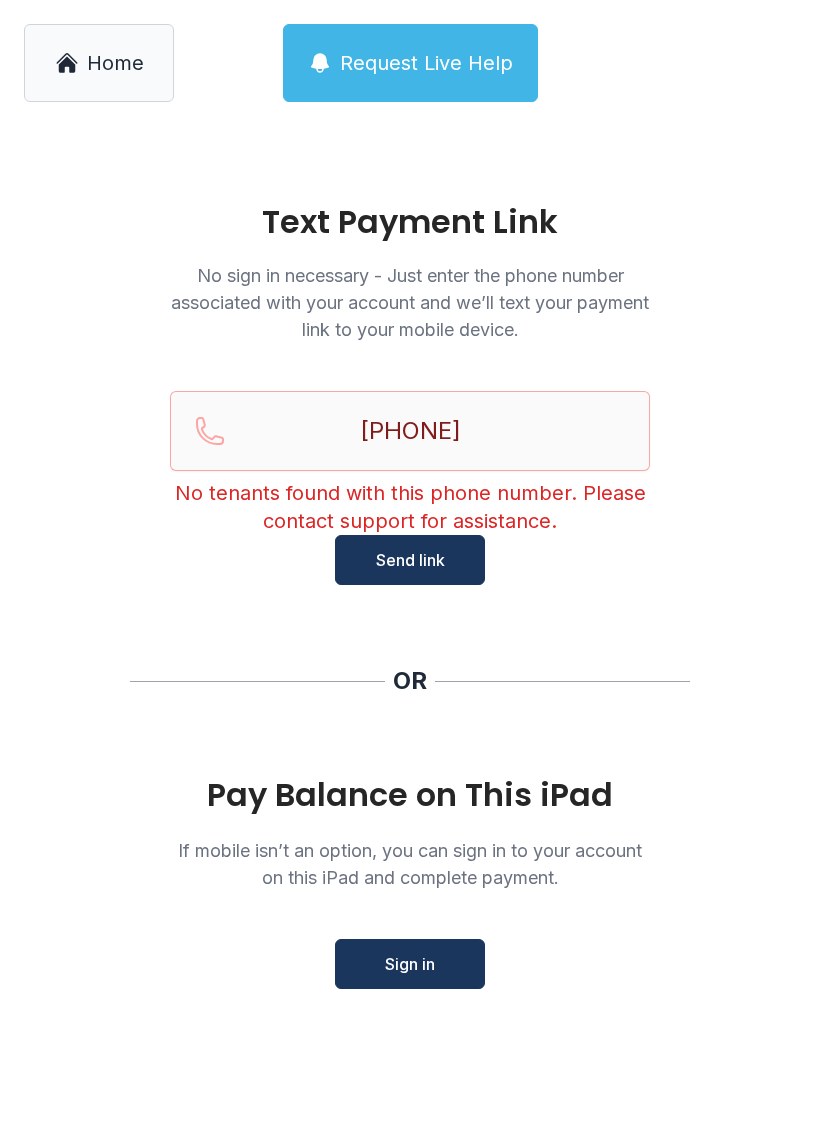 click on "Home" at bounding box center (115, 63) 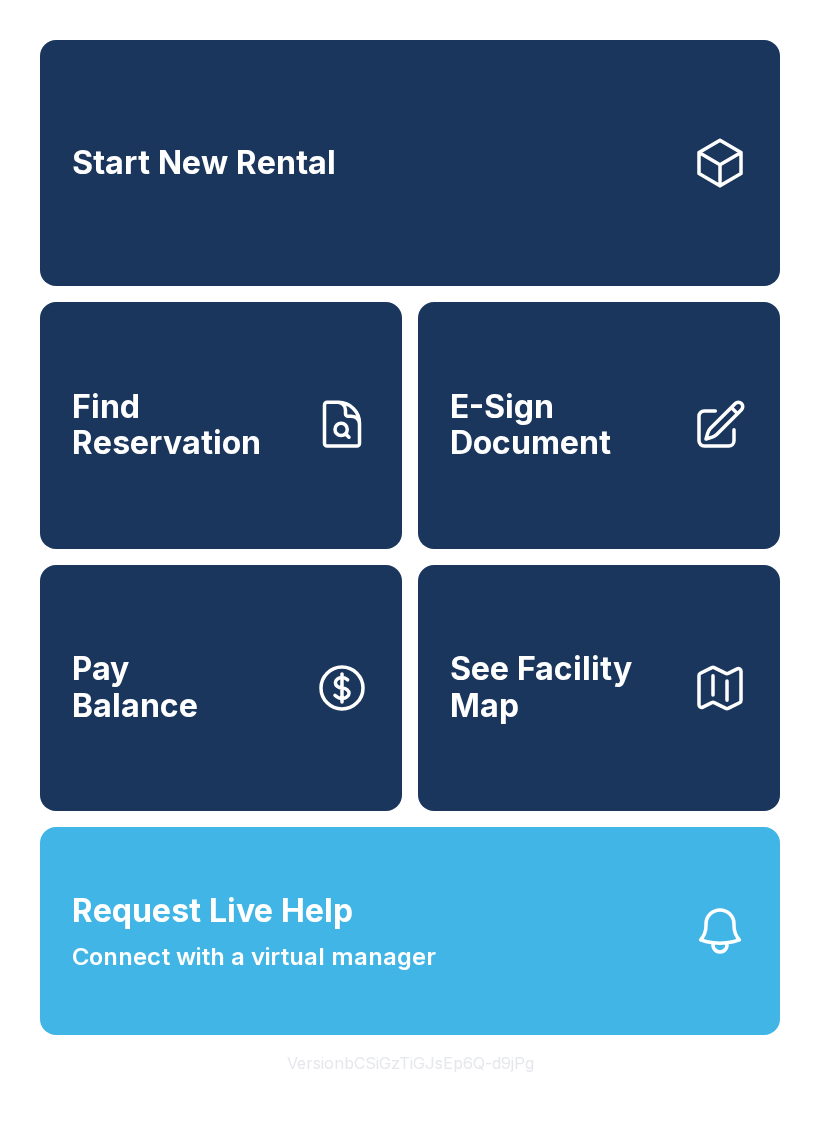 click on "Request Live Help" at bounding box center (212, 911) 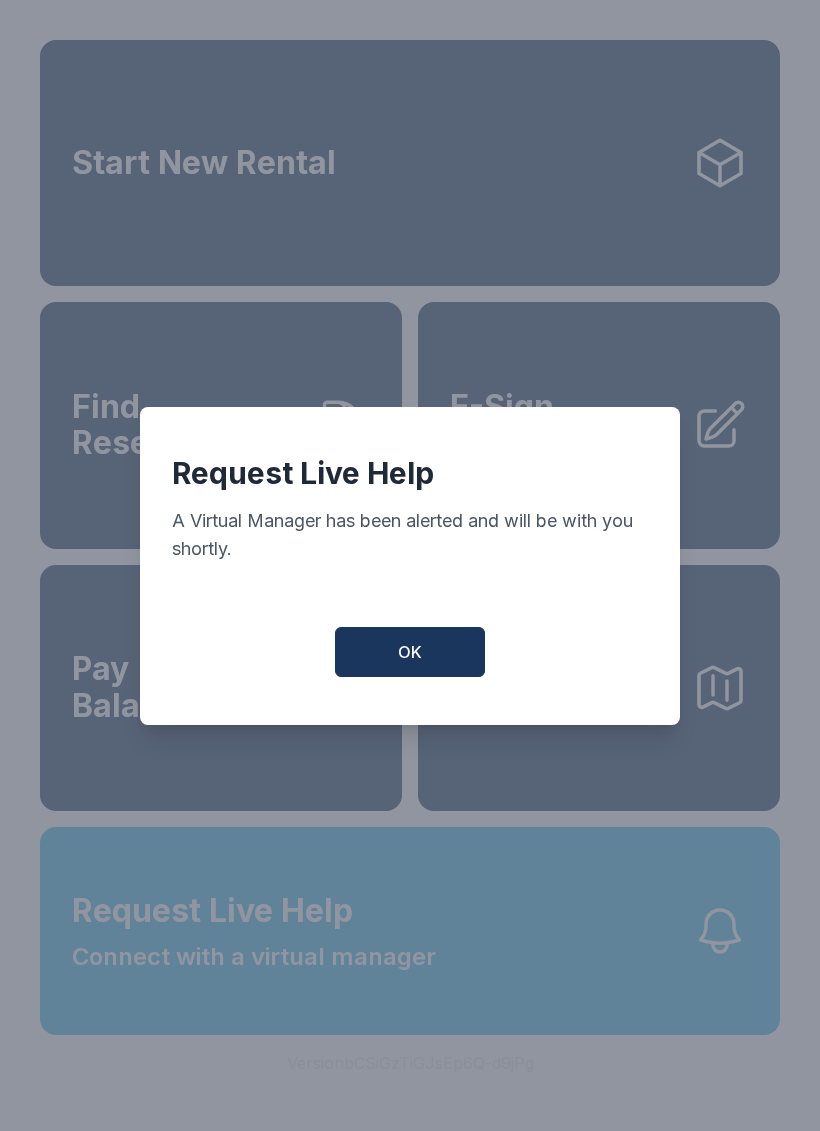 click on "OK" at bounding box center [410, 652] 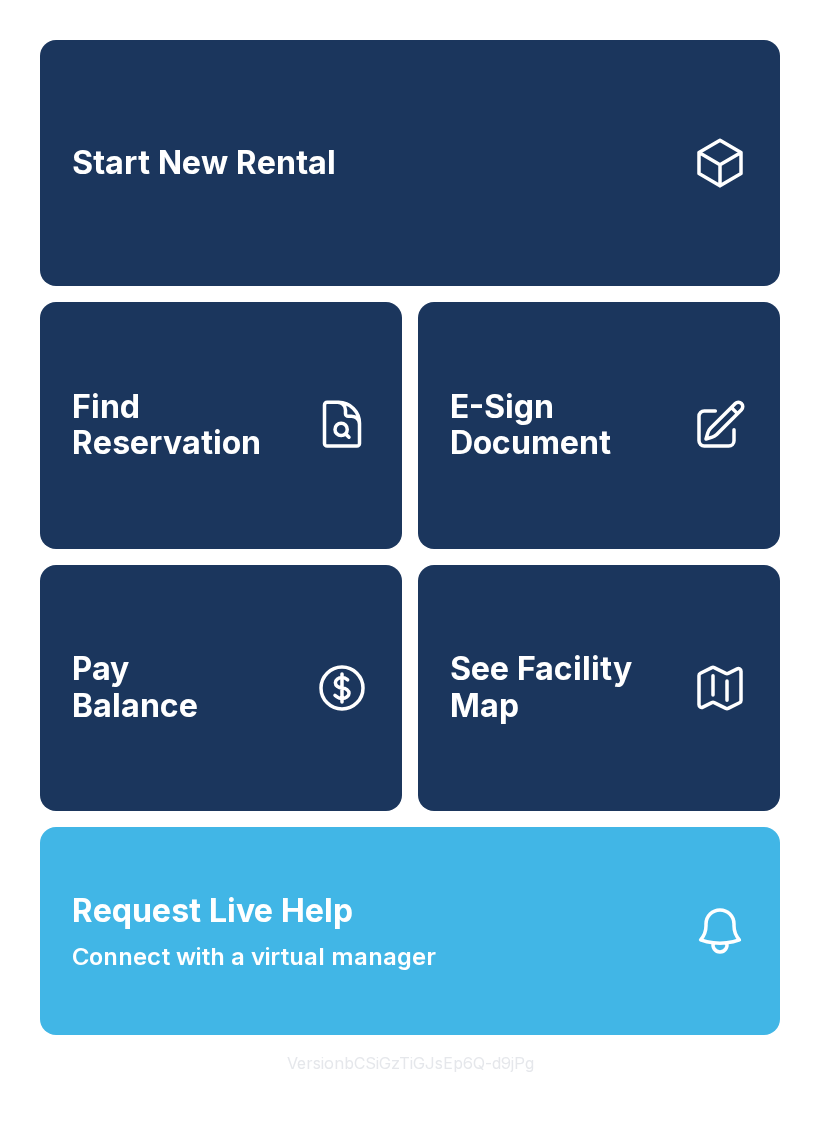 click on "Pay  Balance" at bounding box center [221, 688] 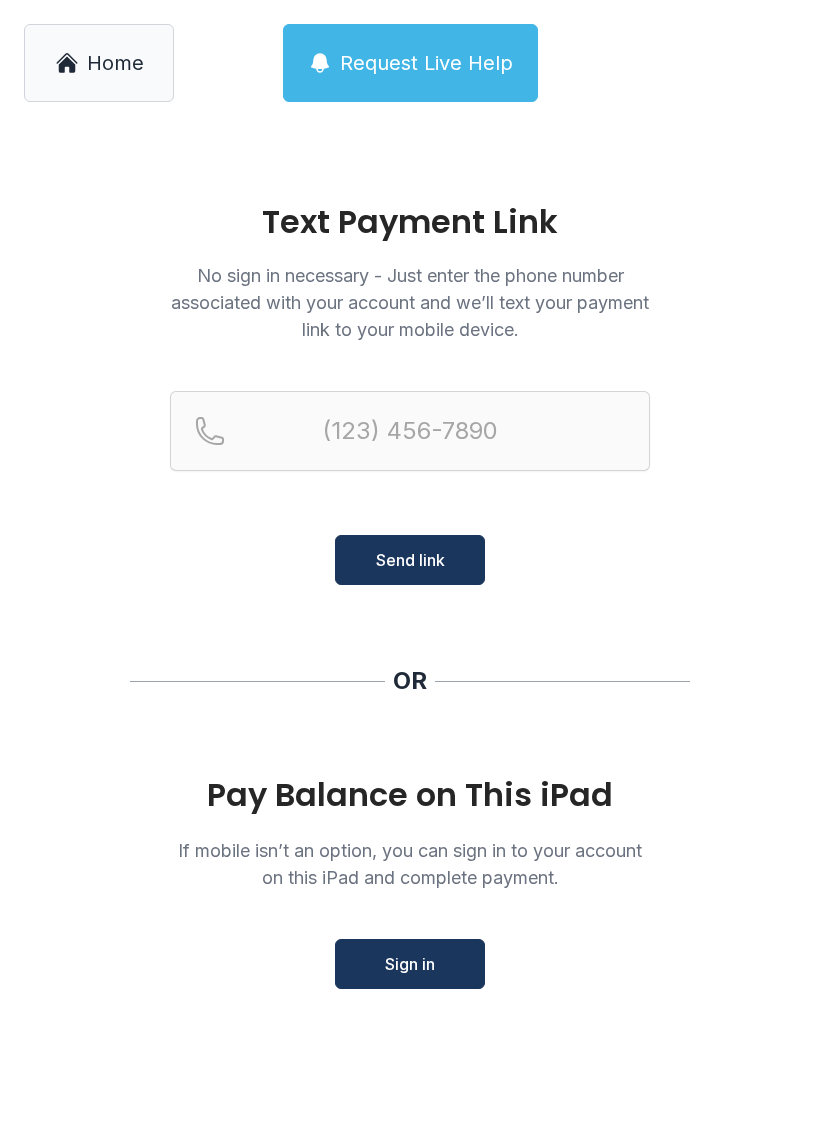 click on "Request Live Help" at bounding box center [426, 63] 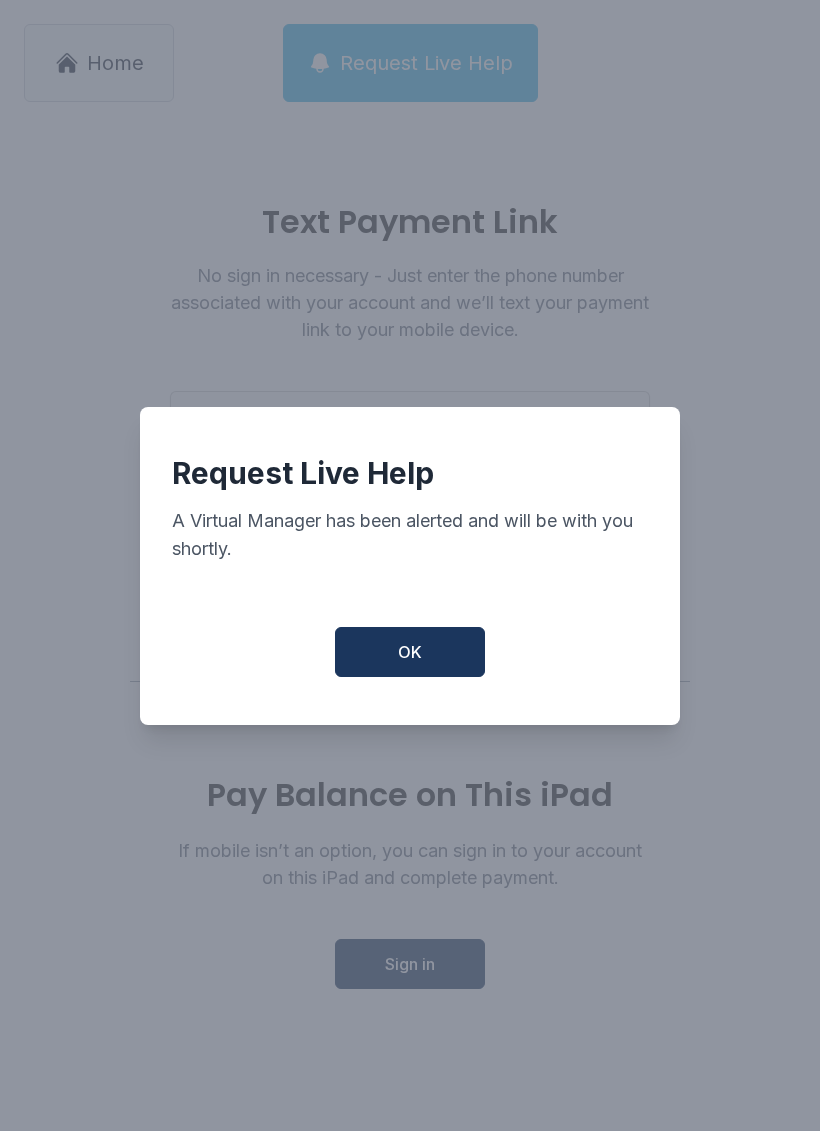 click on "OK" at bounding box center [410, 652] 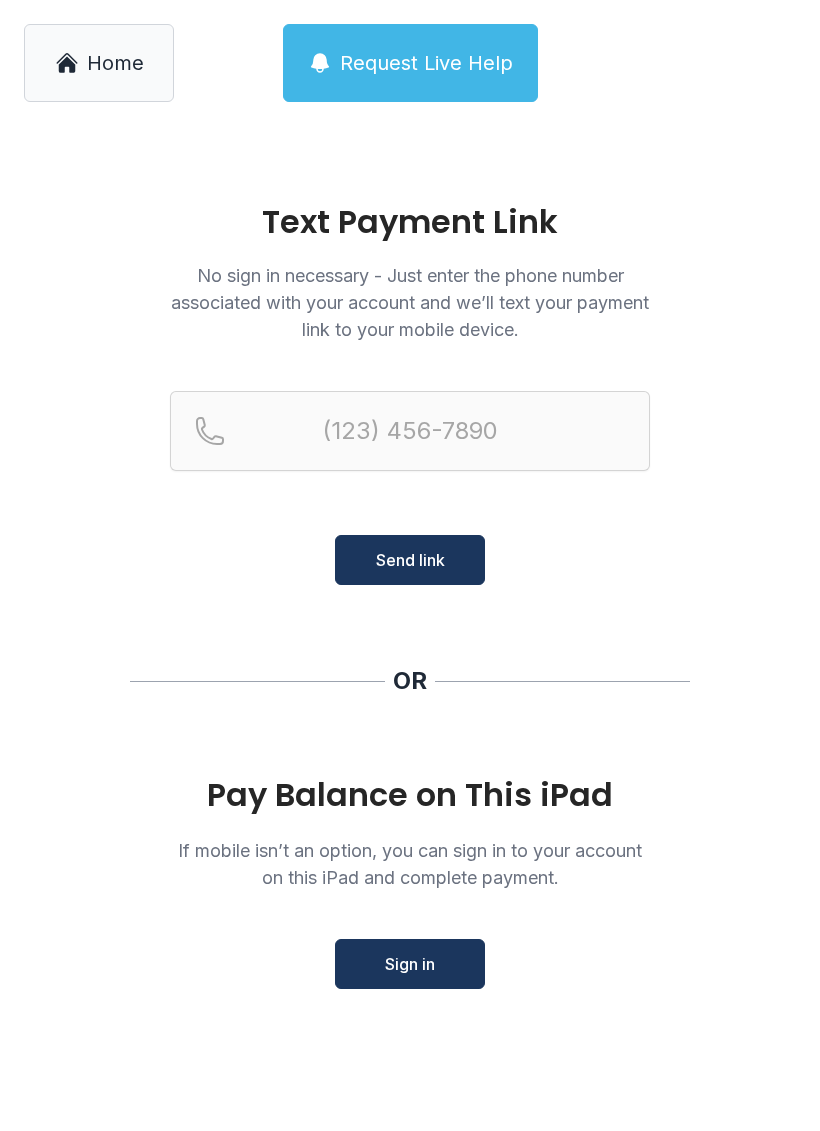 click on "OR" at bounding box center [410, 681] 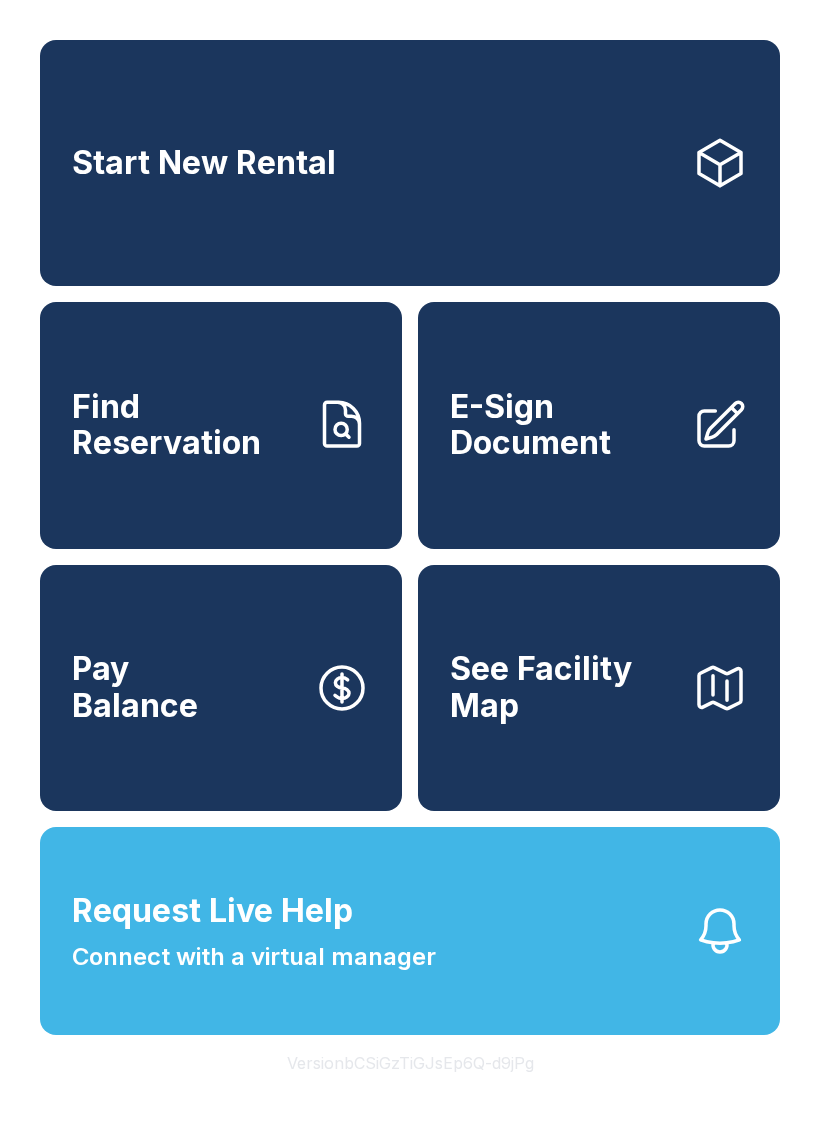 click on "Find Reservation" at bounding box center [185, 425] 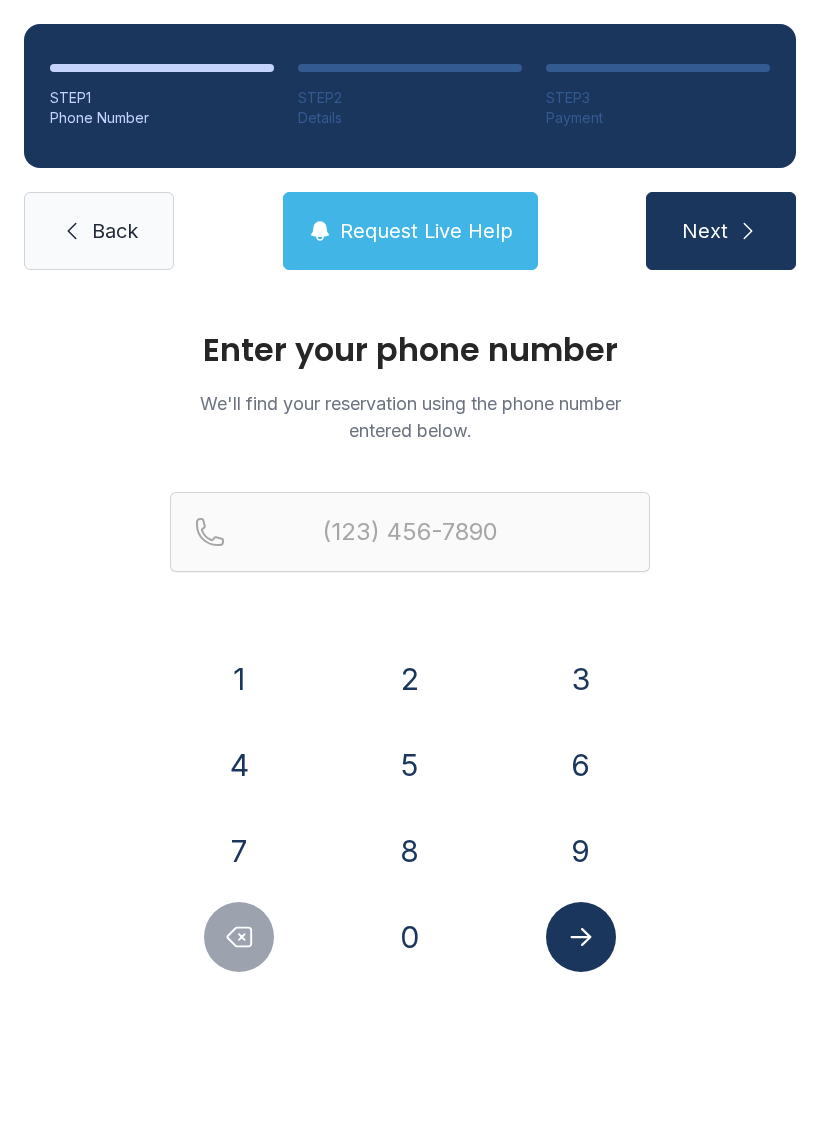 click at bounding box center [581, 937] 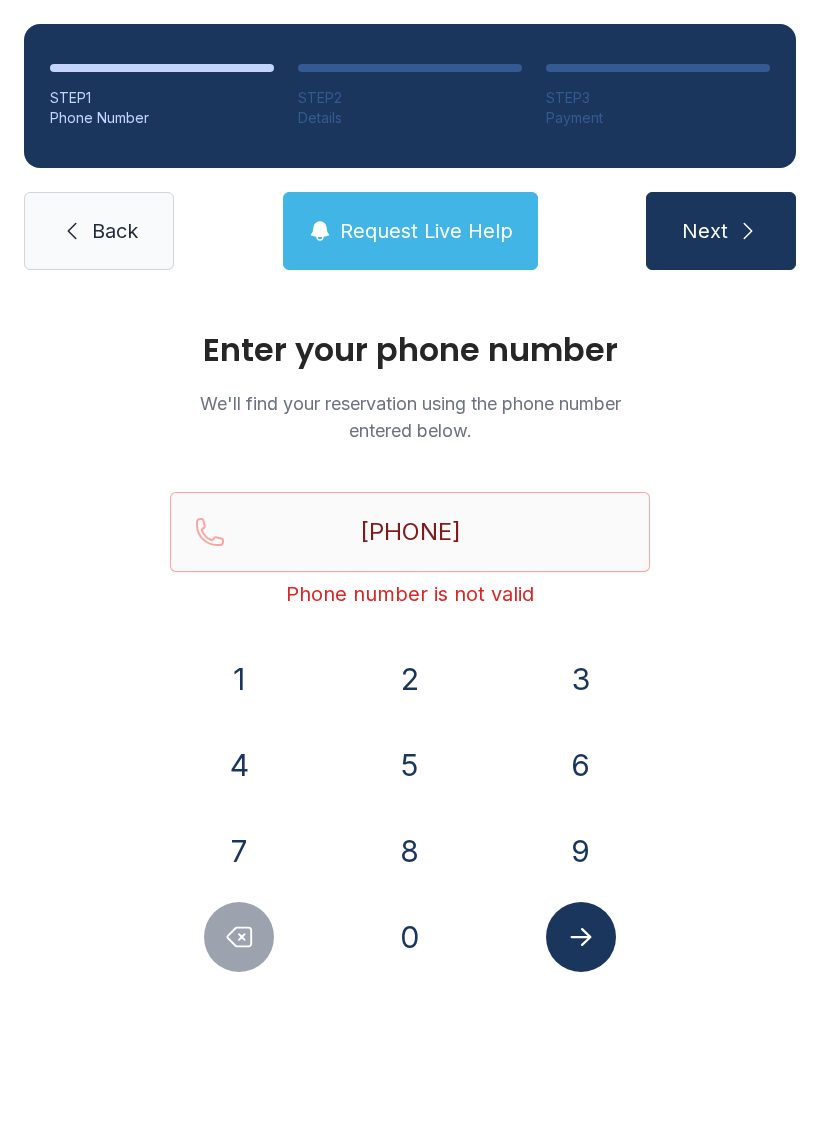 click on "Enter your phone number We'll find your reservation using the phone number entered below. [PHONE] Phone number is not valid 1 2 3 4 5 6 7 8 9 0" at bounding box center (410, 673) 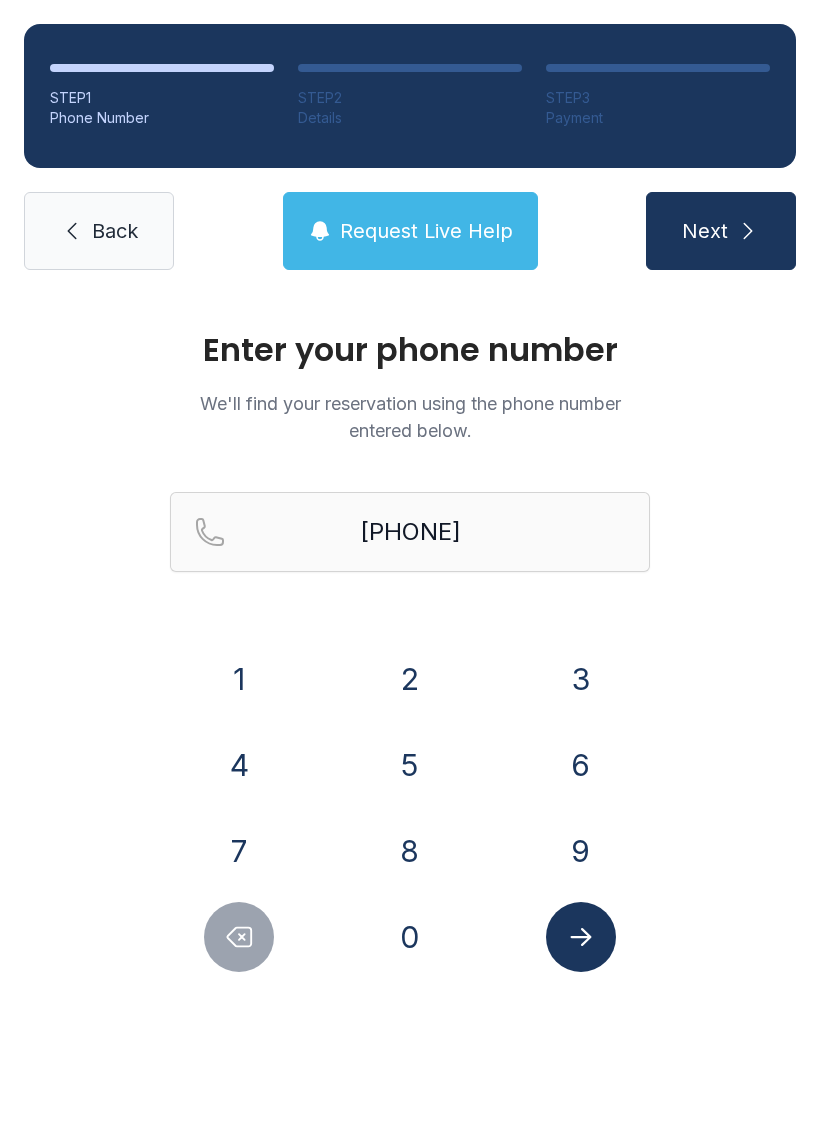click at bounding box center (581, 937) 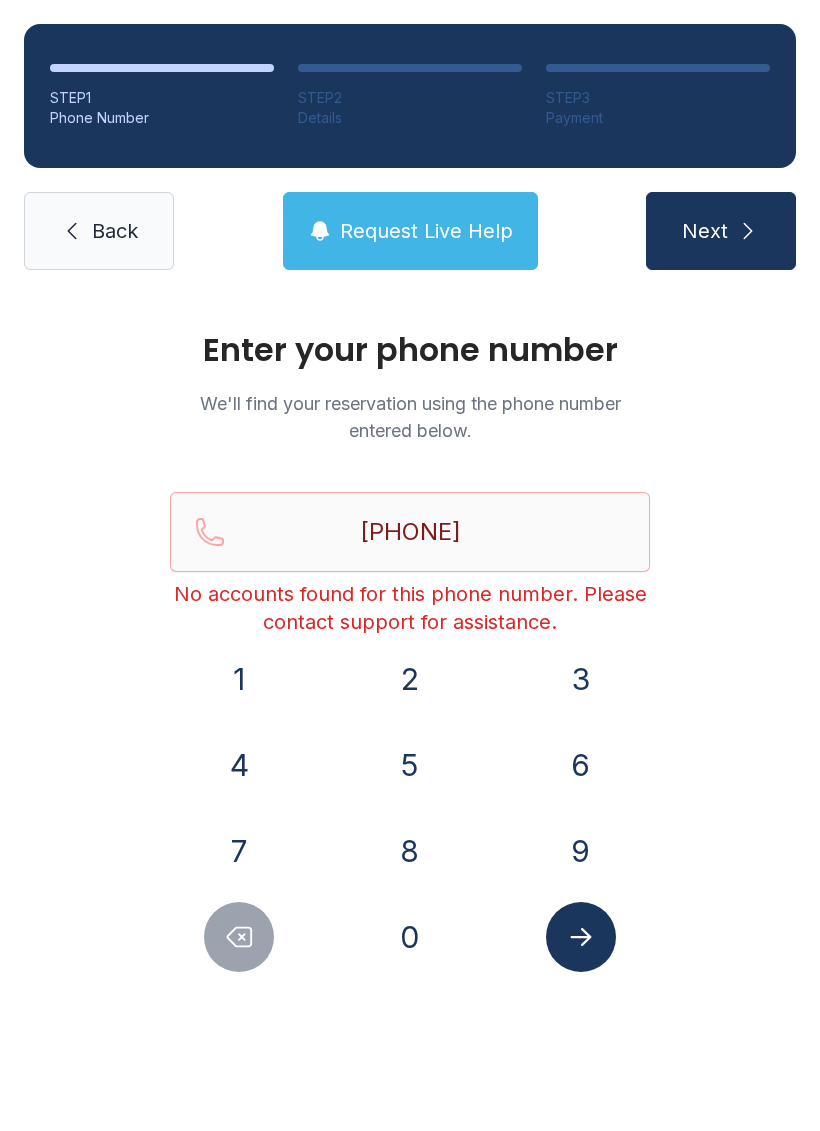 click on "Back" at bounding box center [115, 231] 